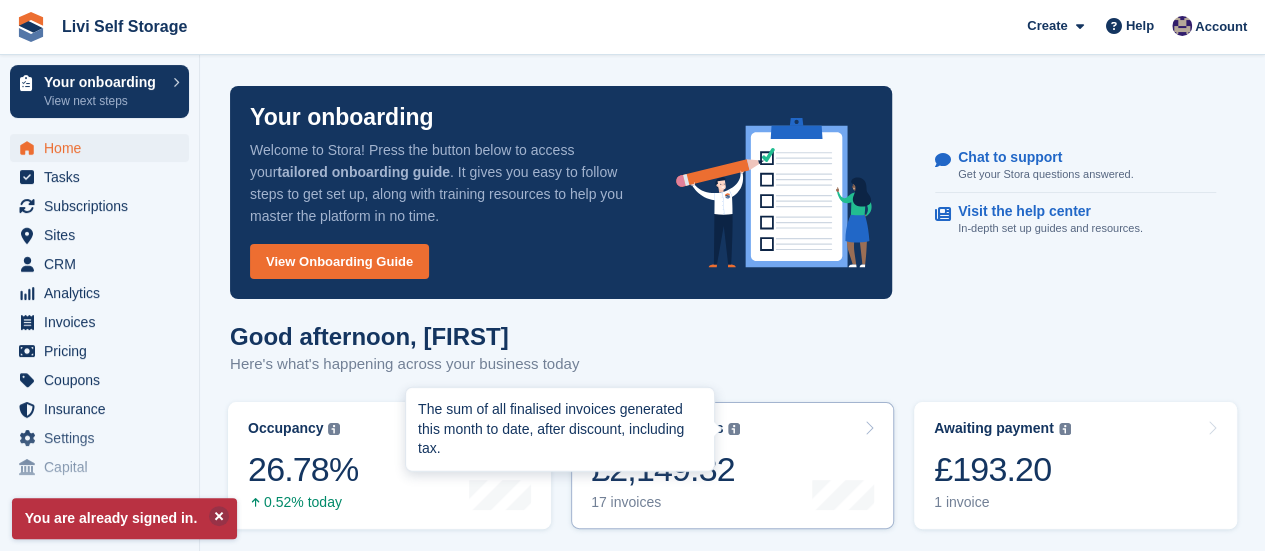 scroll, scrollTop: 200, scrollLeft: 0, axis: vertical 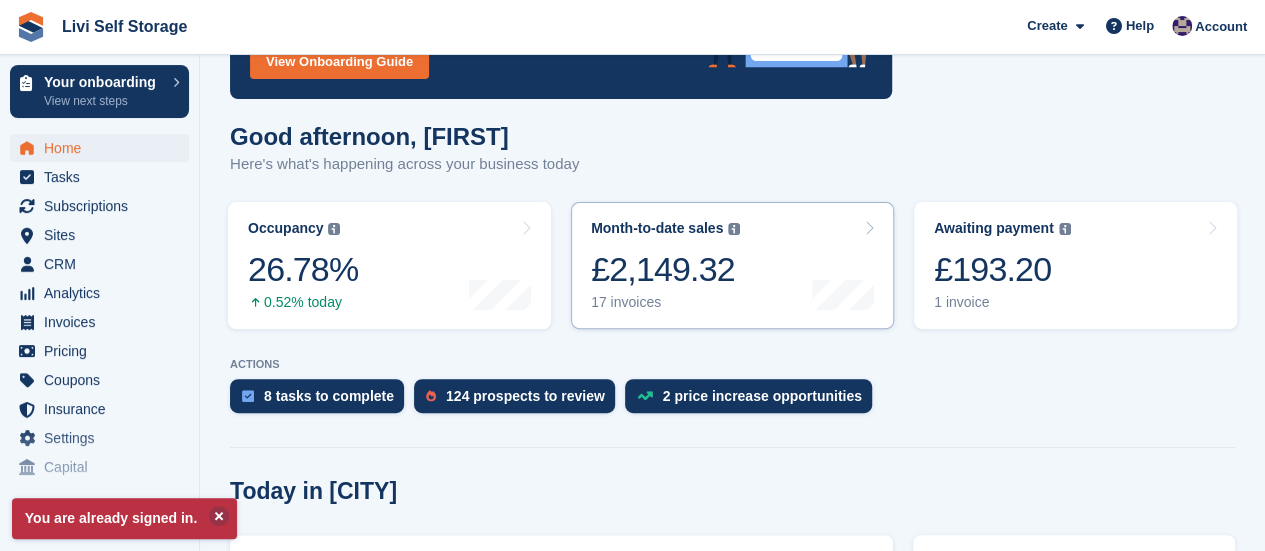click at bounding box center (734, 229) 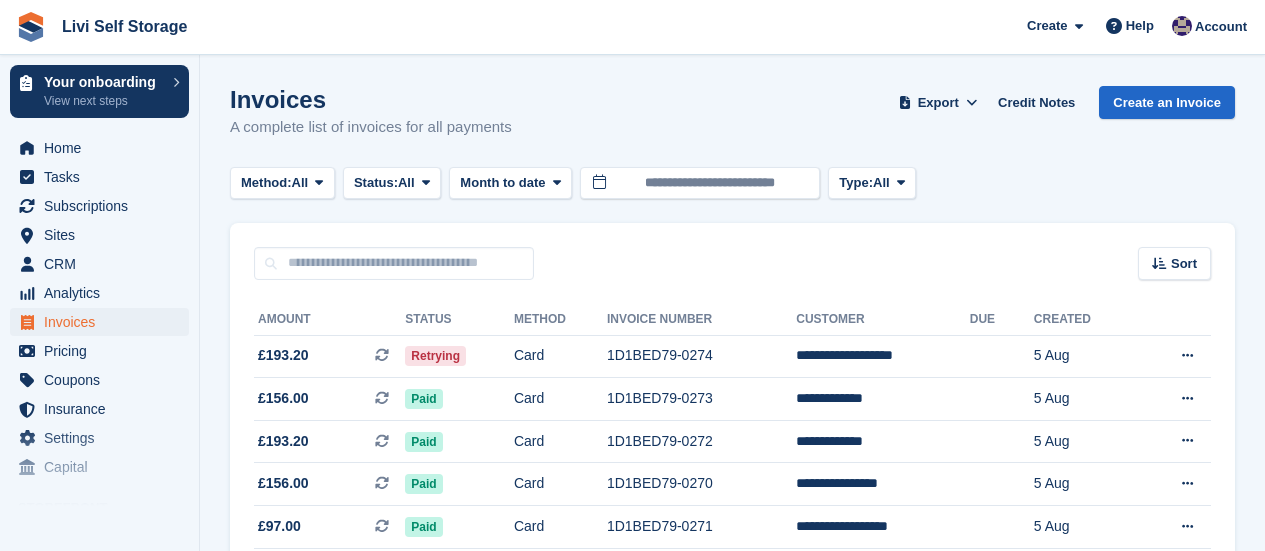 scroll, scrollTop: 0, scrollLeft: 0, axis: both 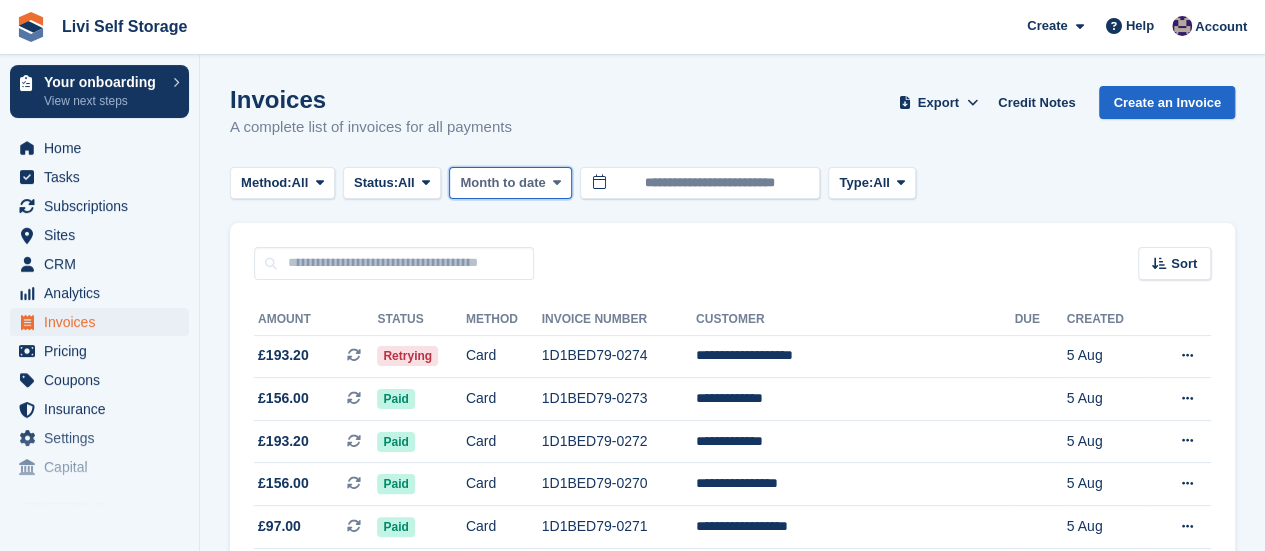click at bounding box center (557, 182) 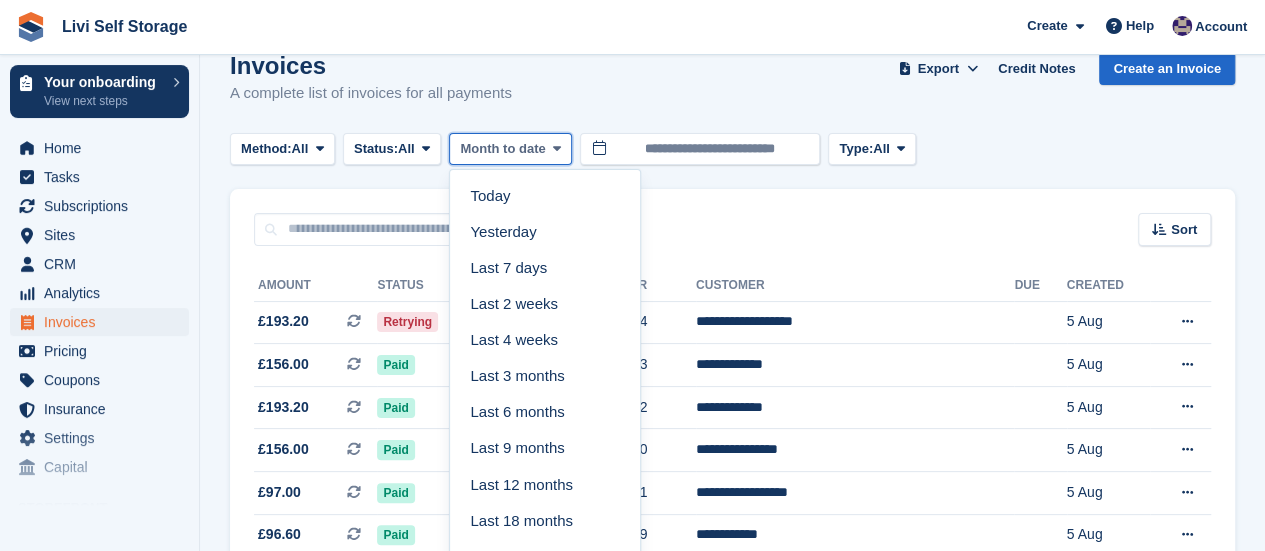 scroll, scrollTop: 0, scrollLeft: 0, axis: both 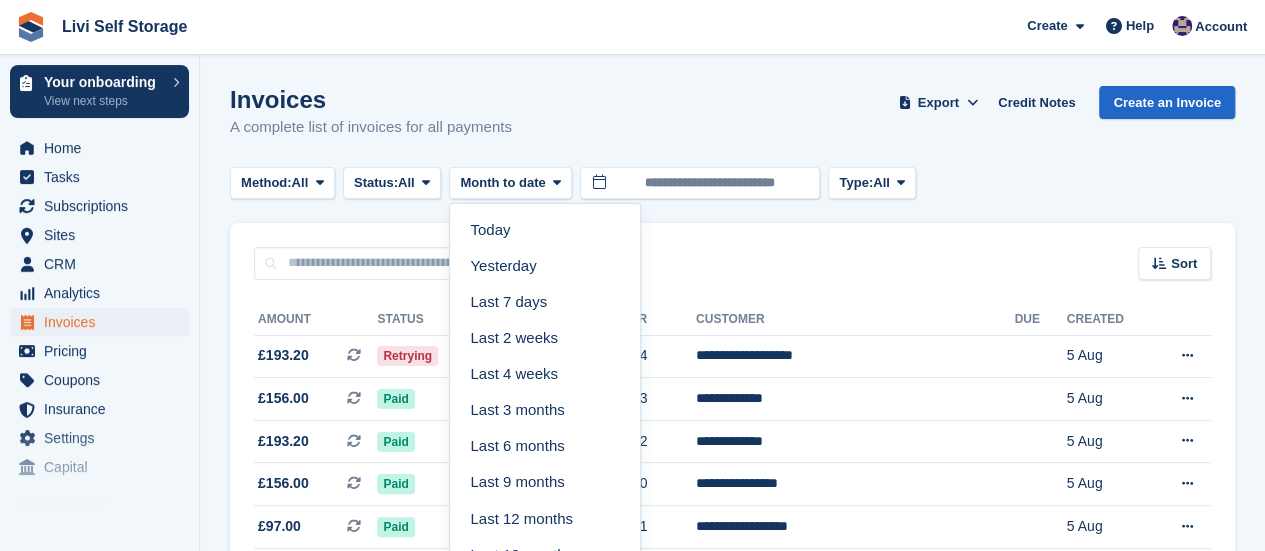 click on "Invoices
A complete list of invoices for all payments
Export
Export Invoices
Export a CSV of all Invoices which match the current filters.
Please allow time for large exports.
Export Formatted for Sage 50
Export Formatted for Xero
Start Export
Credit Notes
Create an Invoice" at bounding box center (732, 124) 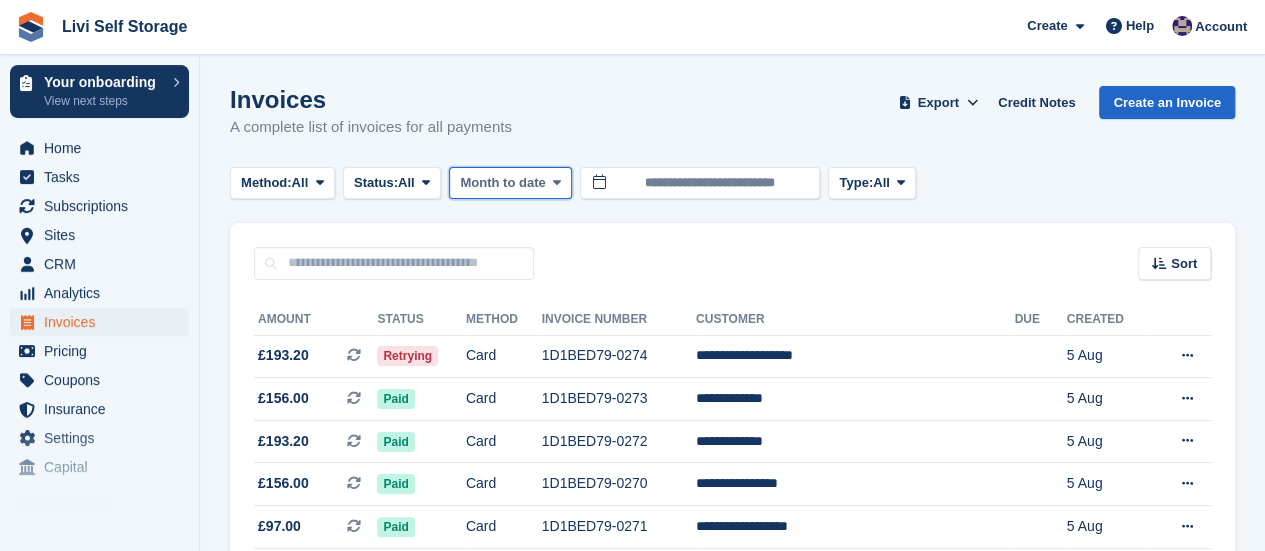 click at bounding box center [557, 183] 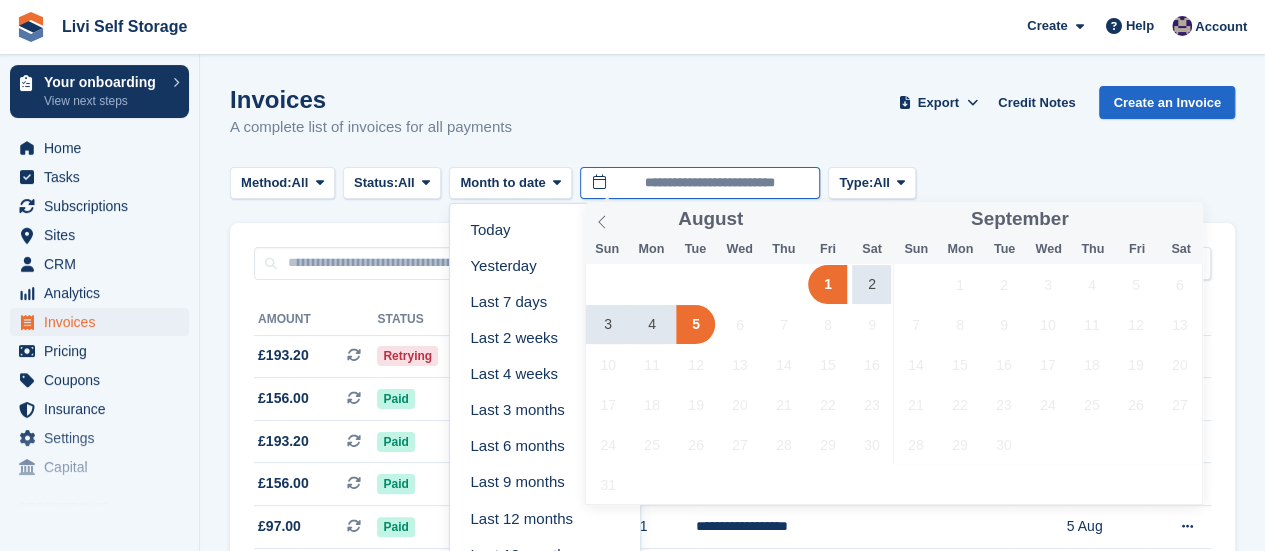 click on "**********" at bounding box center (700, 183) 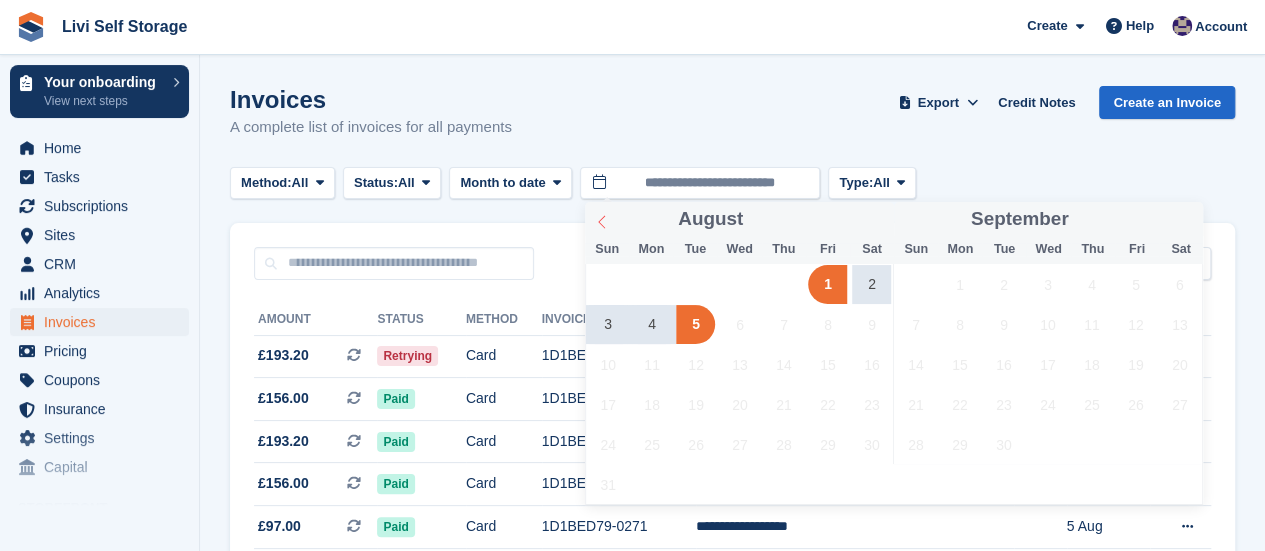 click 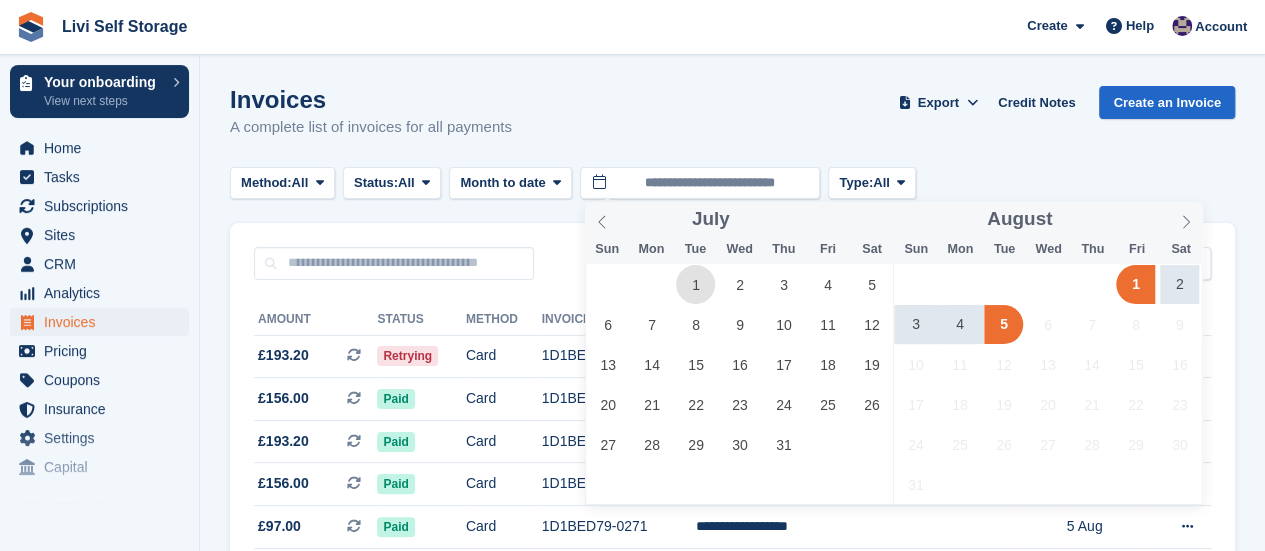 click on "1" at bounding box center (695, 284) 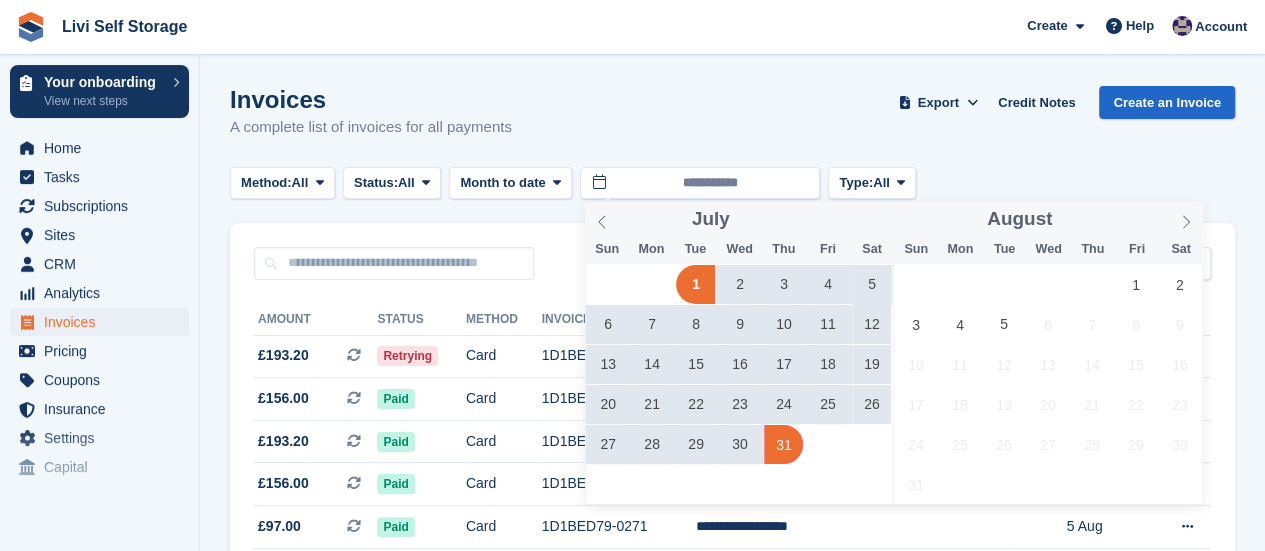 click on "31" at bounding box center [783, 444] 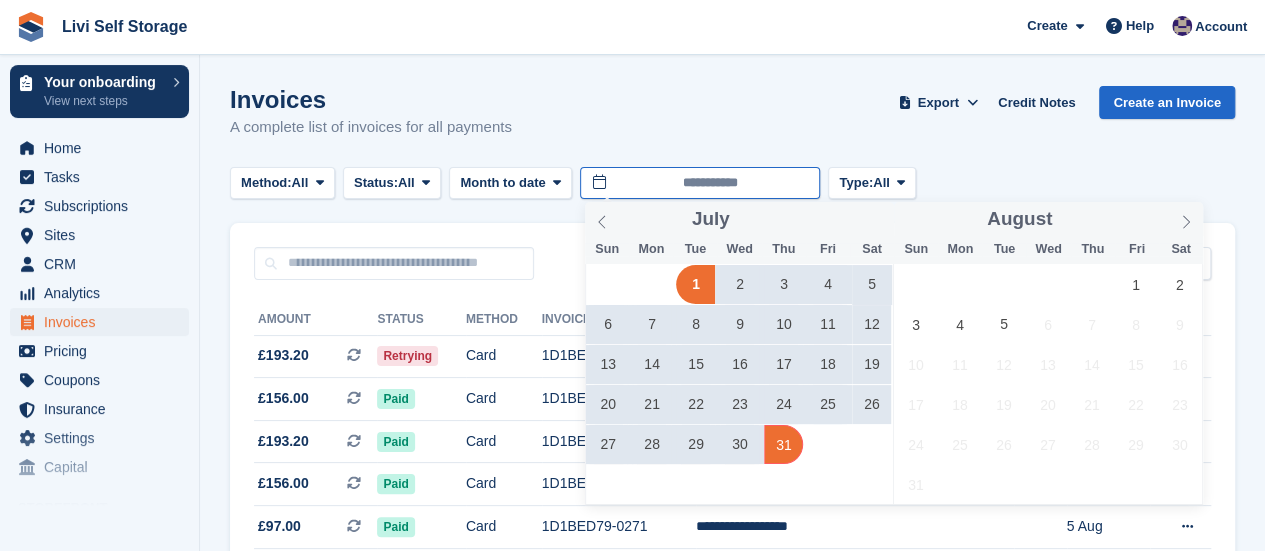 type on "**********" 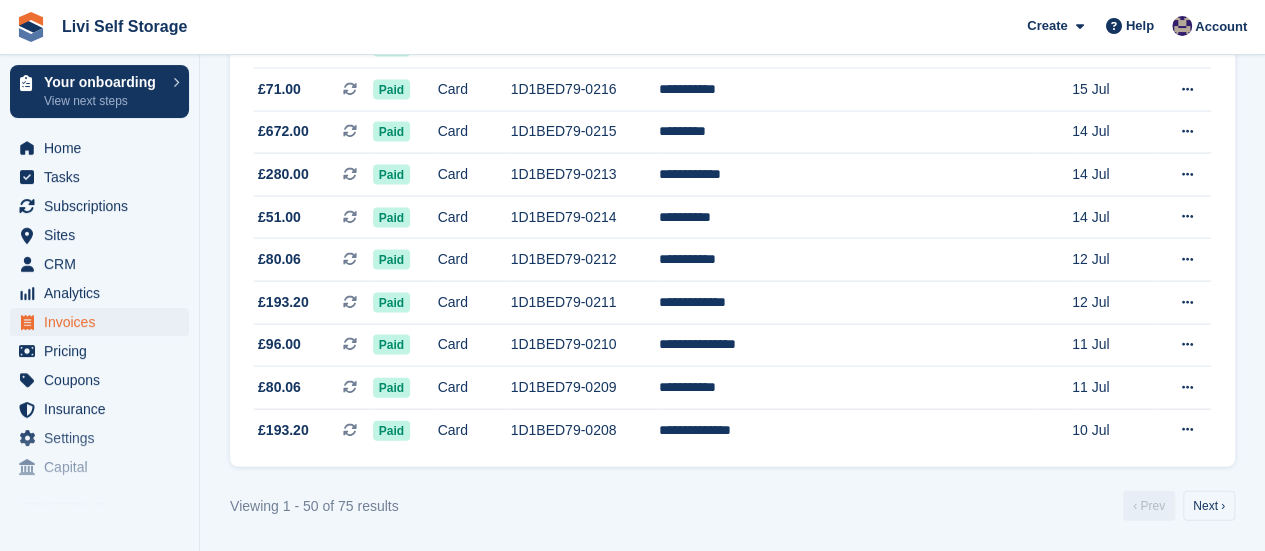 scroll, scrollTop: 2029, scrollLeft: 0, axis: vertical 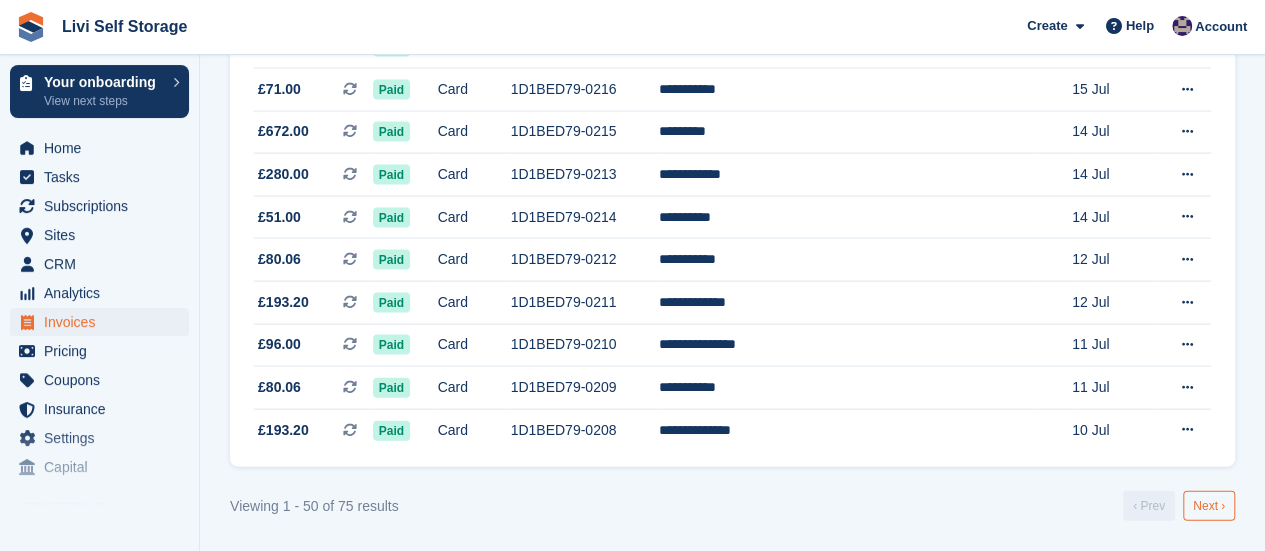 click on "Next ›" at bounding box center (1209, 506) 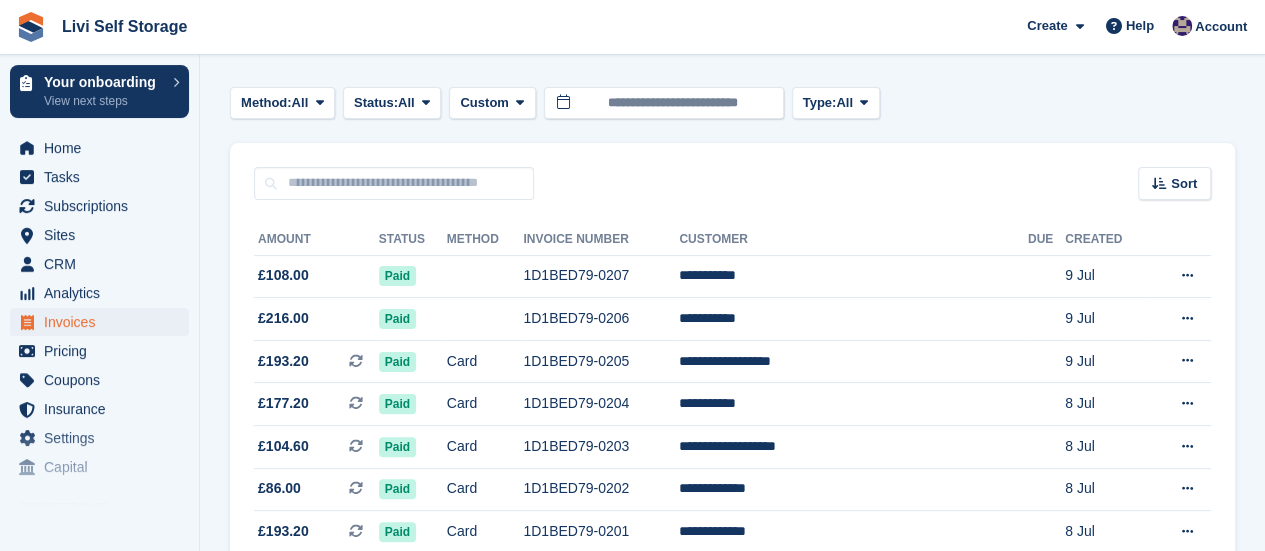 scroll, scrollTop: 0, scrollLeft: 0, axis: both 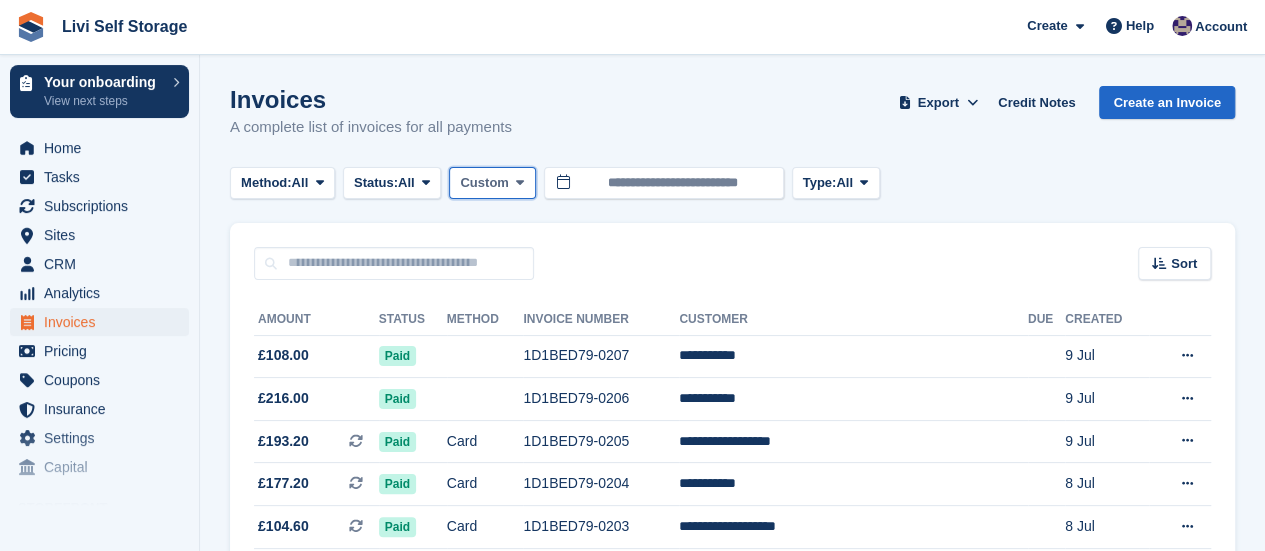 click at bounding box center [520, 183] 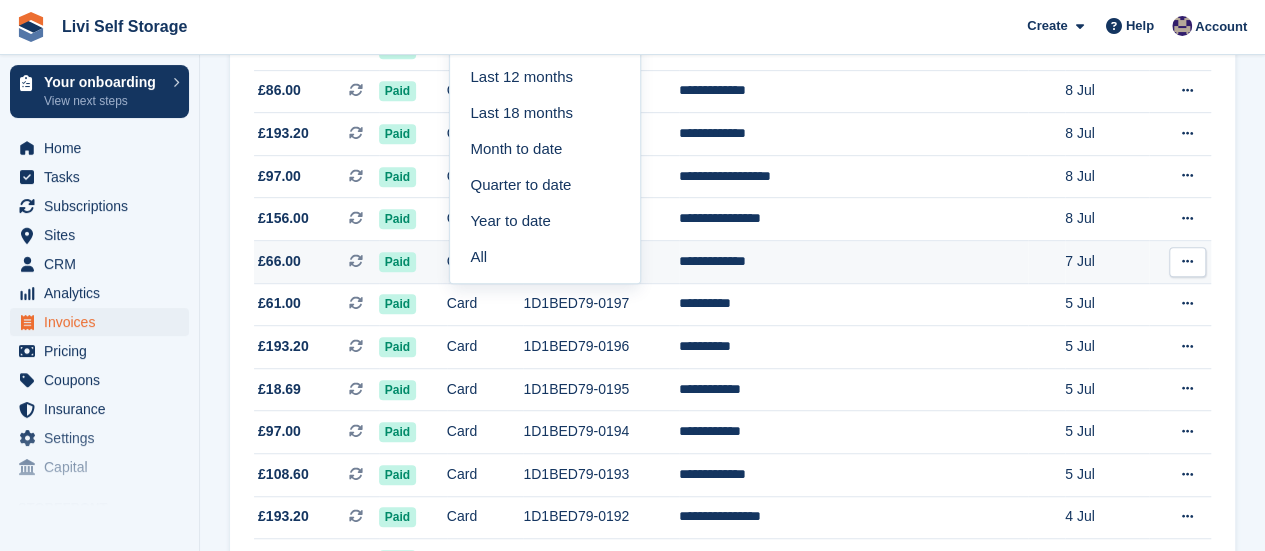 scroll, scrollTop: 356, scrollLeft: 0, axis: vertical 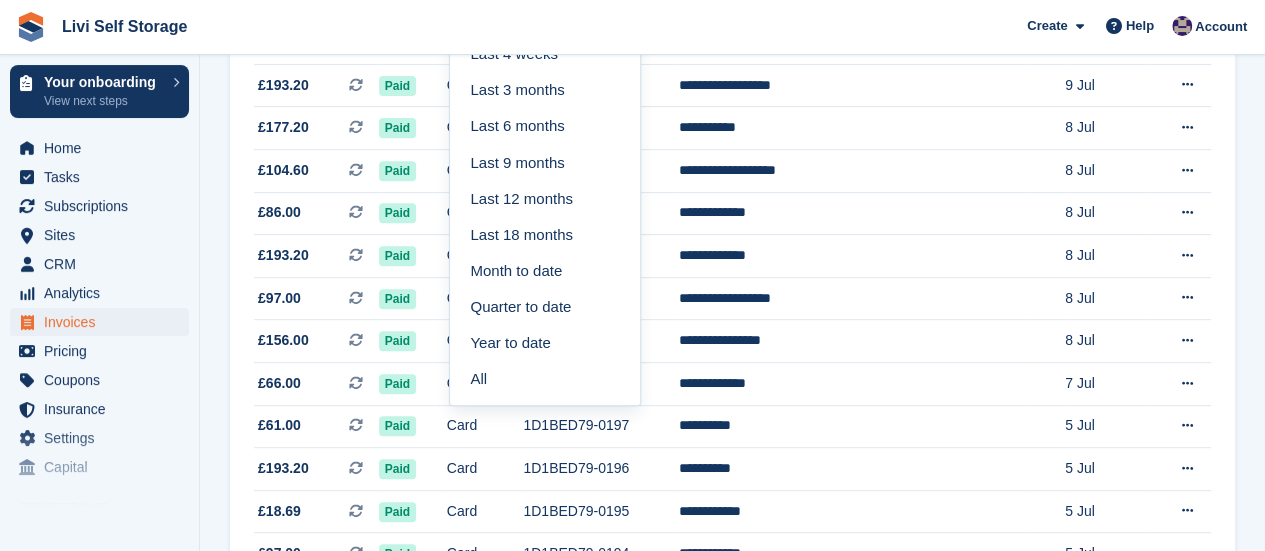 click on "Invoices
A complete list of invoices for all payments
Export
Export Invoices
Export a CSV of all Invoices which match the current filters.
Please allow time for large exports.
Export Formatted for Sage 50
Export Formatted for Xero
Start Export
Credit Notes
Create an Invoice
Method:
All
All
Bank Transfer
Cash
Cheque
Debit/Credit Card
Direct Debit
SEPA Direct Debit
Other
Status:
All" at bounding box center (732, 394) 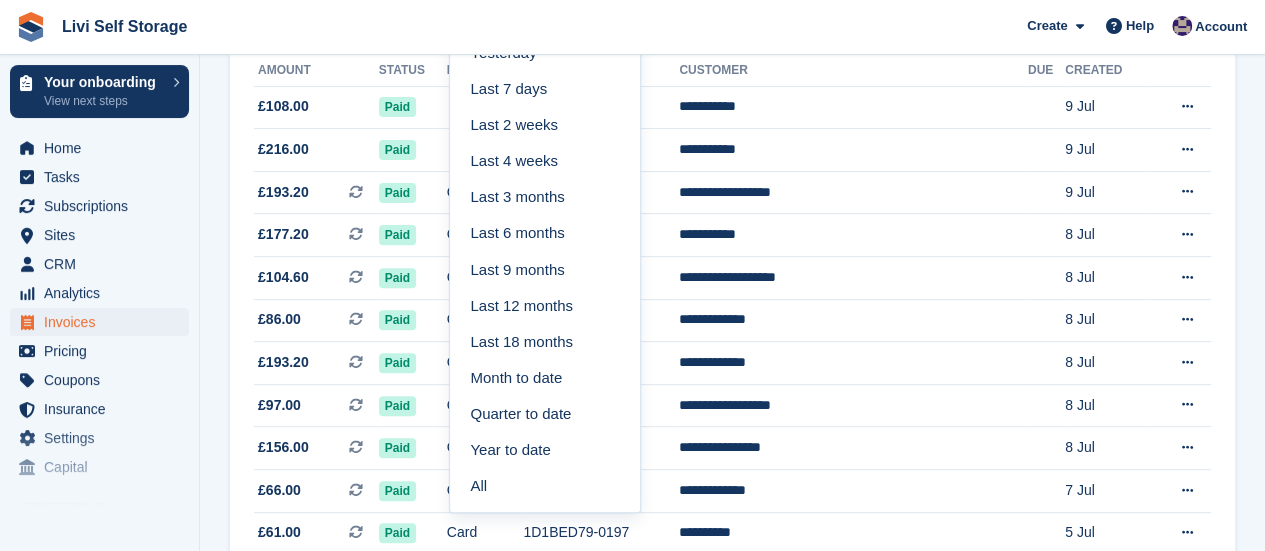 scroll, scrollTop: 156, scrollLeft: 0, axis: vertical 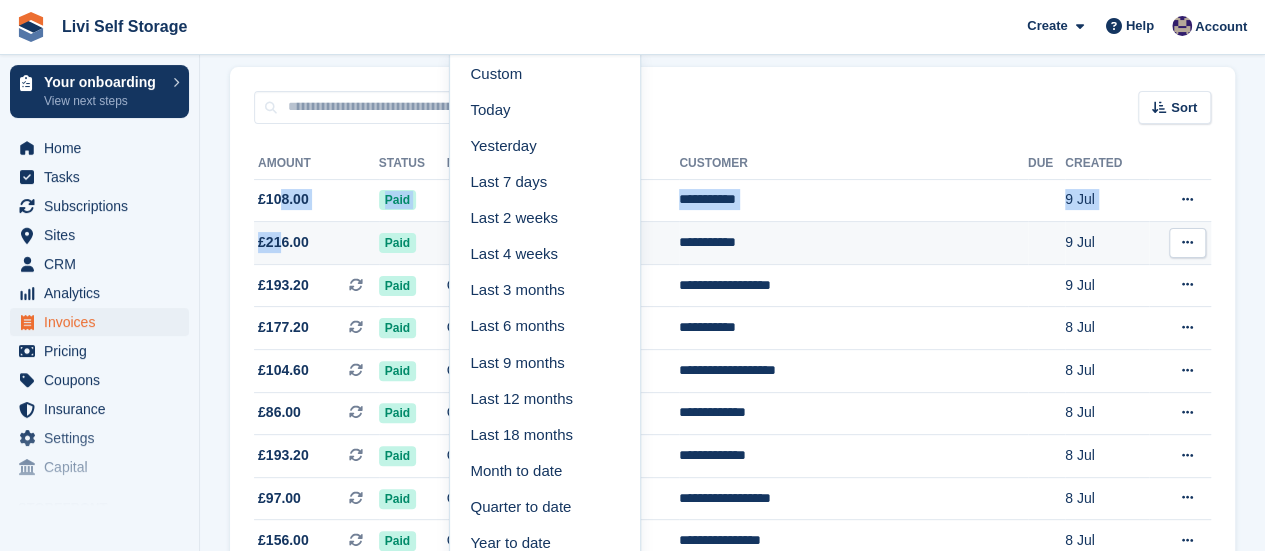 drag, startPoint x: 276, startPoint y: 189, endPoint x: 286, endPoint y: 237, distance: 49.0306 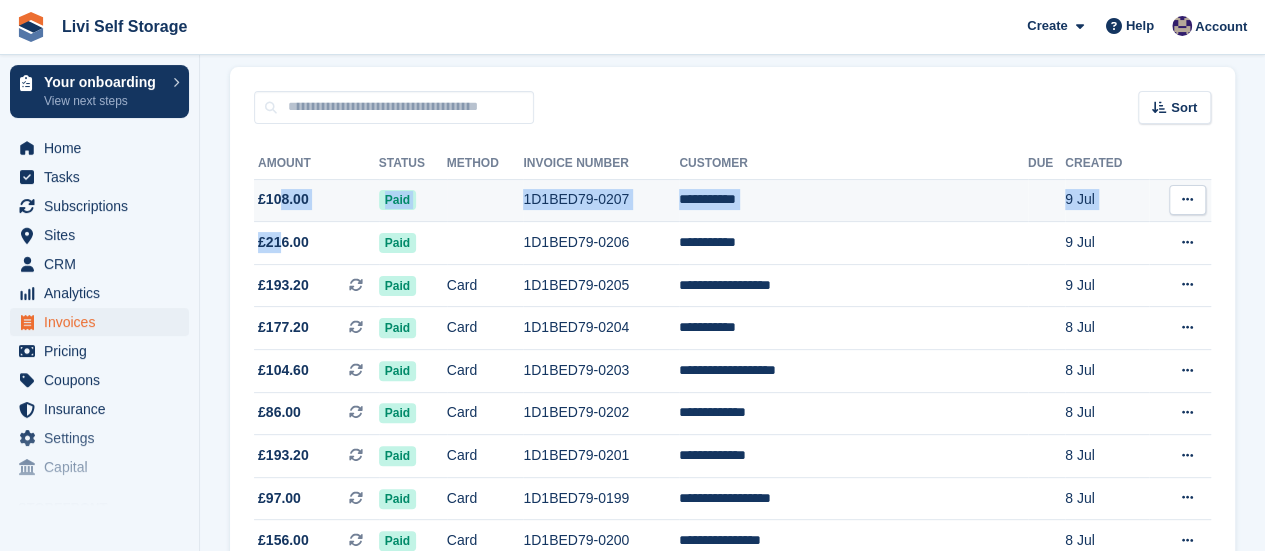 click on "£108.00" at bounding box center [316, 199] 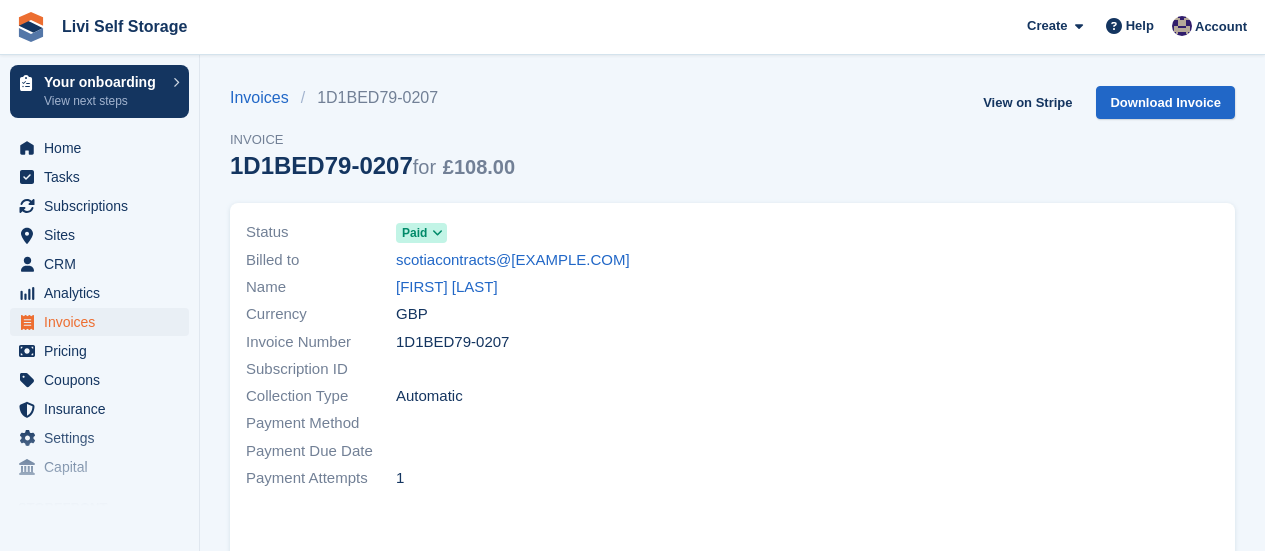scroll, scrollTop: 0, scrollLeft: 0, axis: both 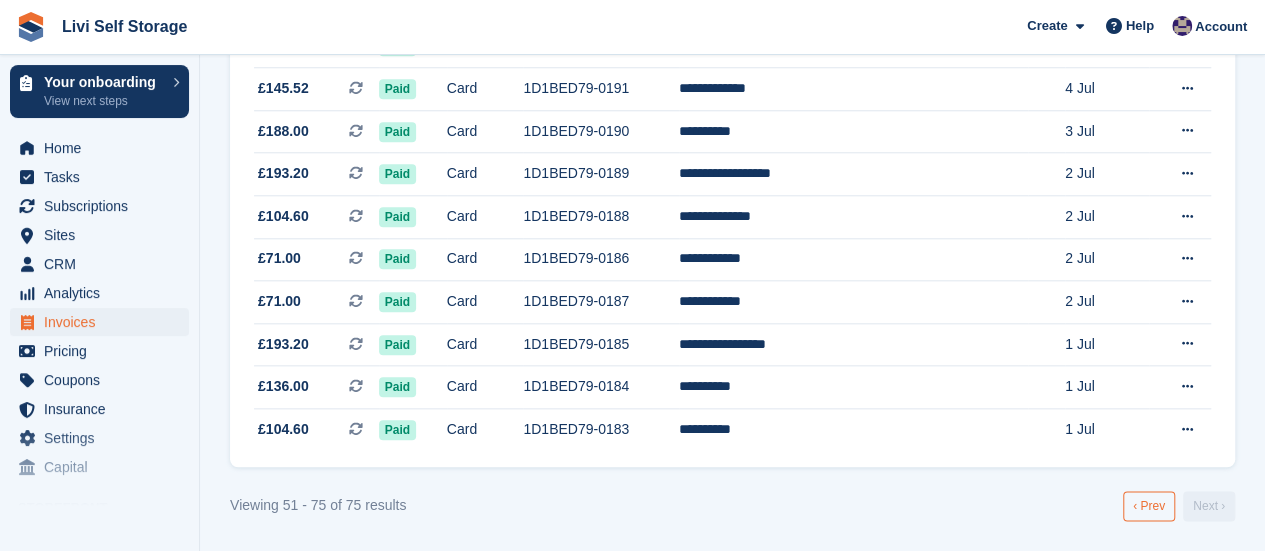 click on "‹ Prev" at bounding box center (1149, 506) 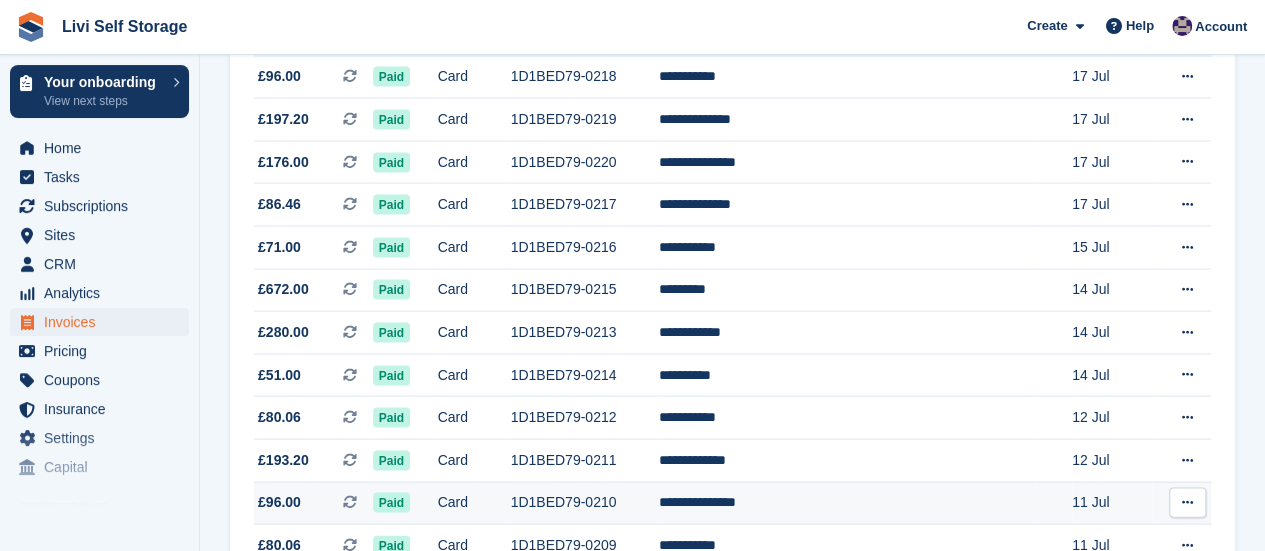 scroll, scrollTop: 2029, scrollLeft: 0, axis: vertical 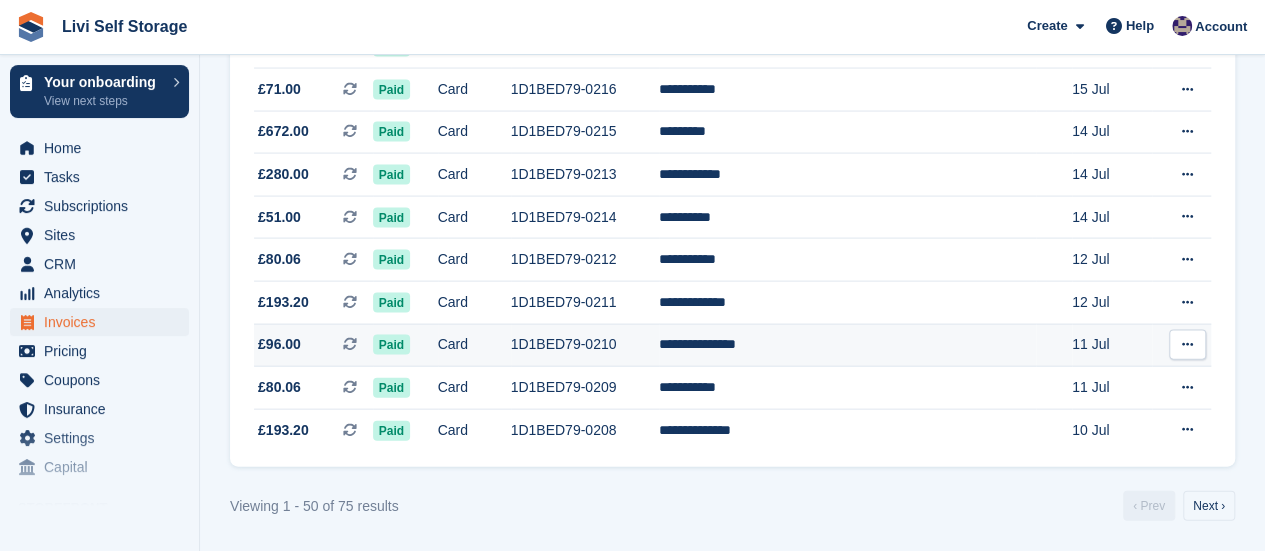 click on "£96.00
This is a recurring subscription invoice." at bounding box center [313, 344] 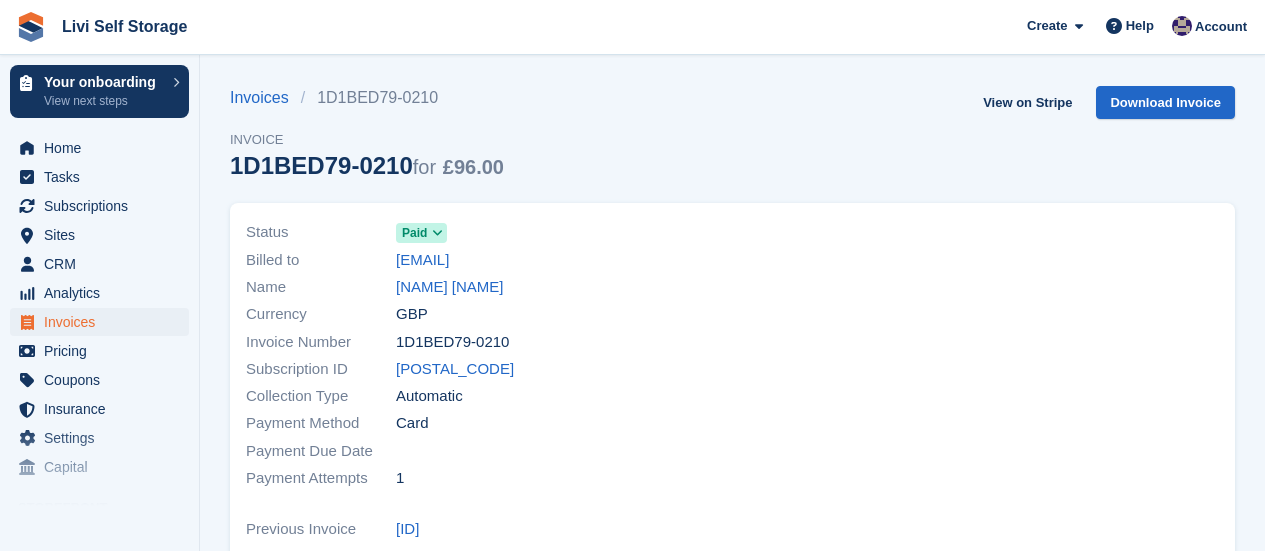 scroll, scrollTop: 0, scrollLeft: 0, axis: both 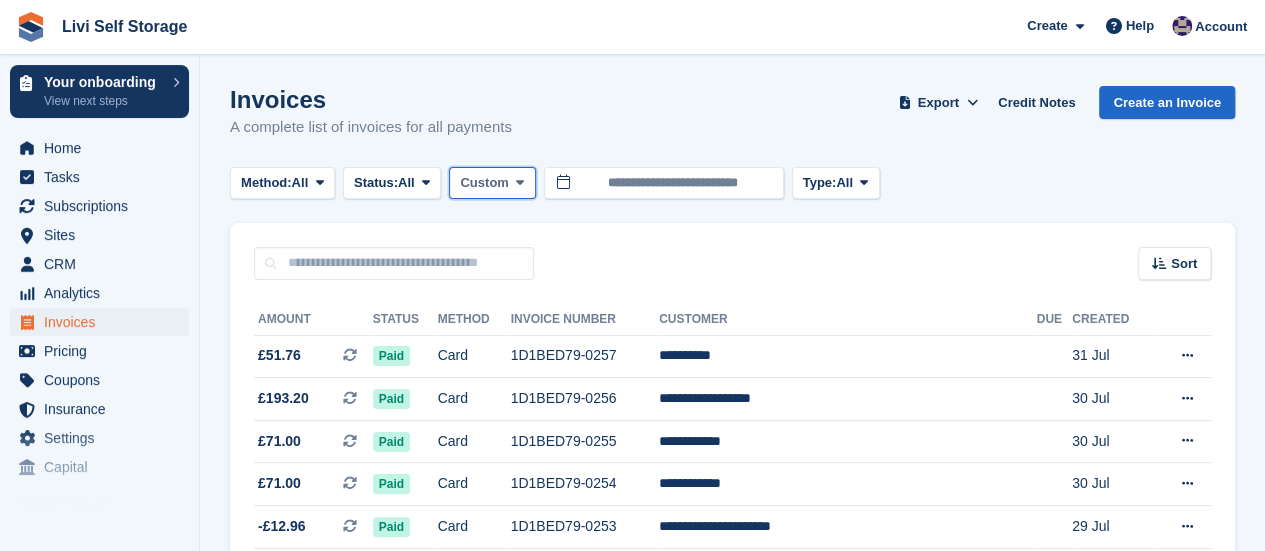 click at bounding box center (520, 183) 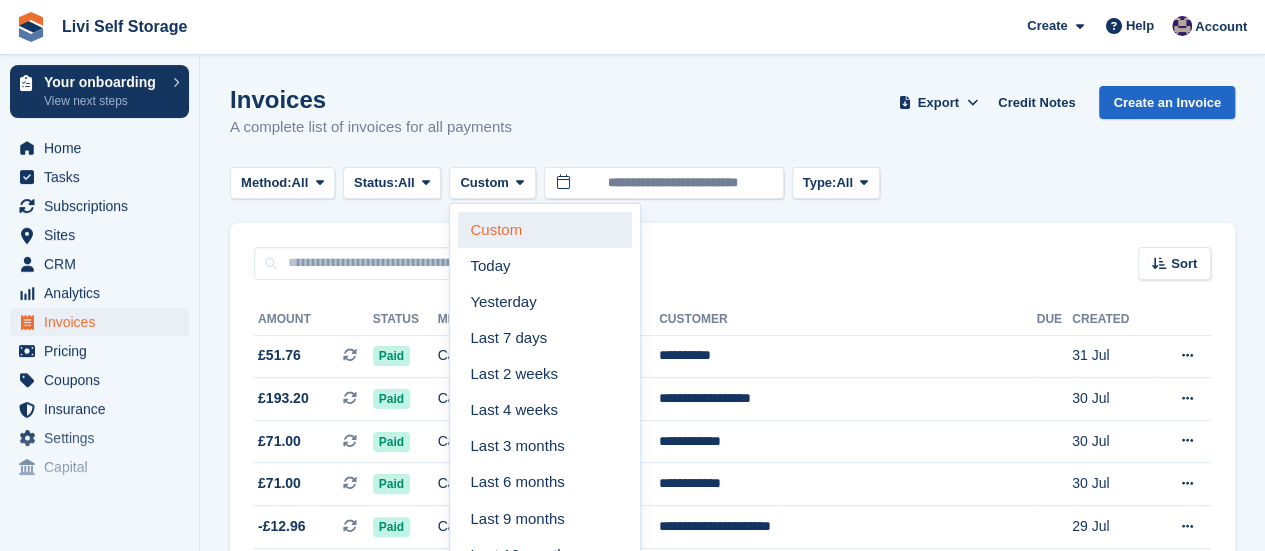 click on "Custom" at bounding box center [545, 230] 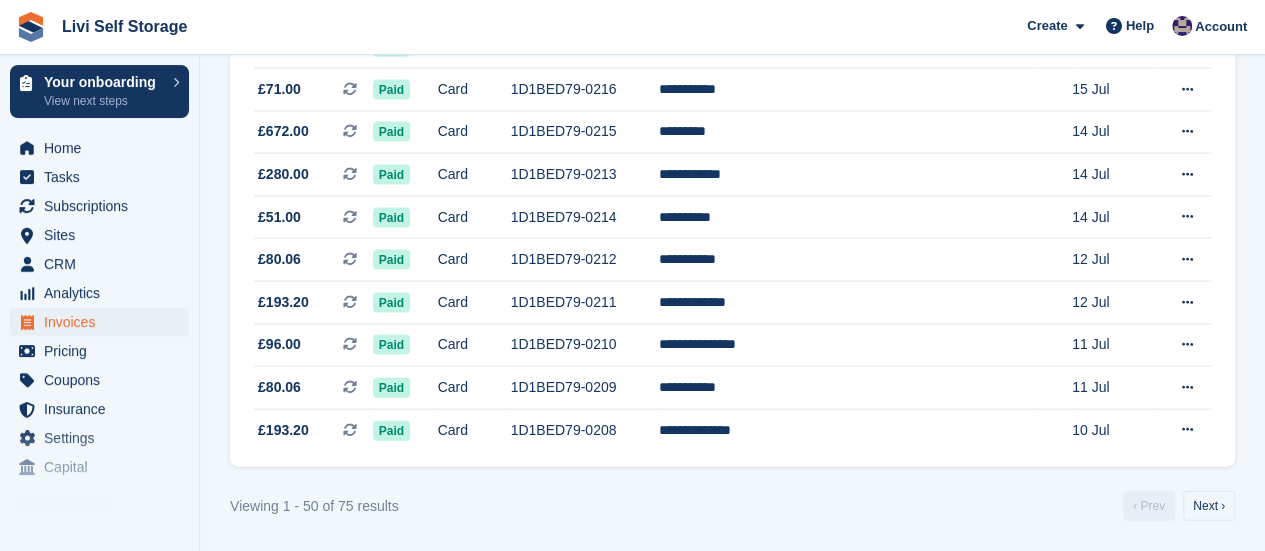 scroll, scrollTop: 2029, scrollLeft: 0, axis: vertical 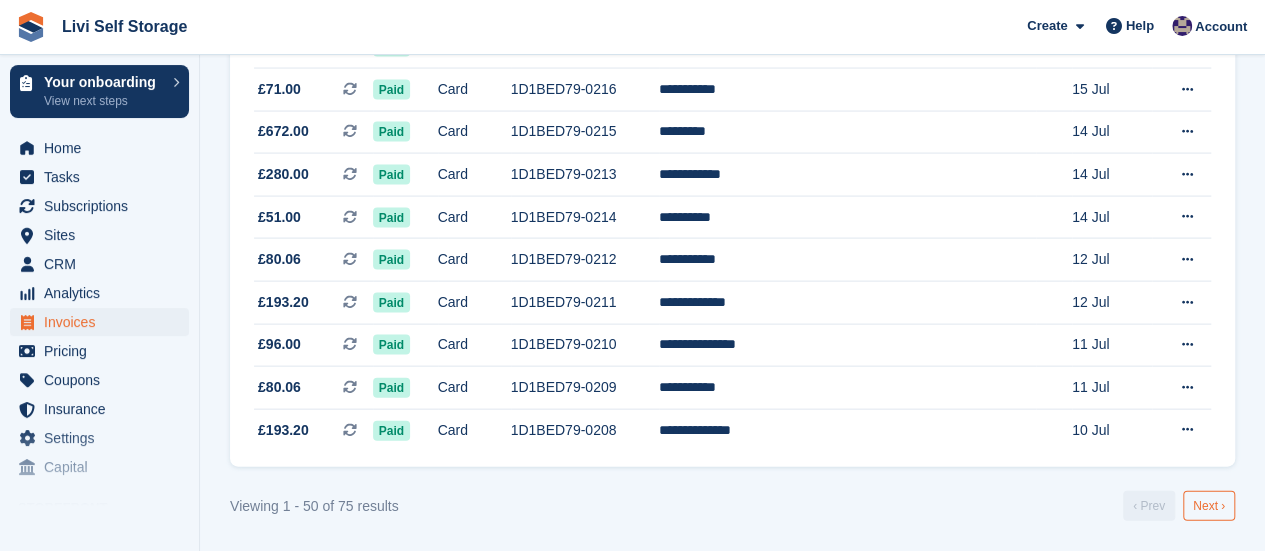 click on "Next ›" at bounding box center [1209, 506] 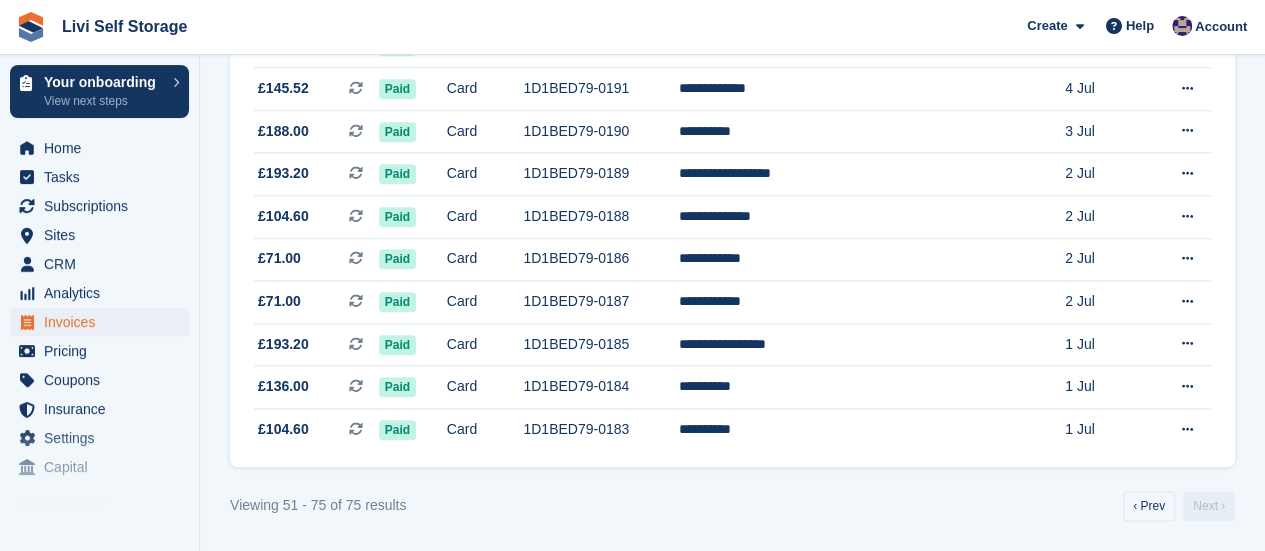 scroll, scrollTop: 956, scrollLeft: 0, axis: vertical 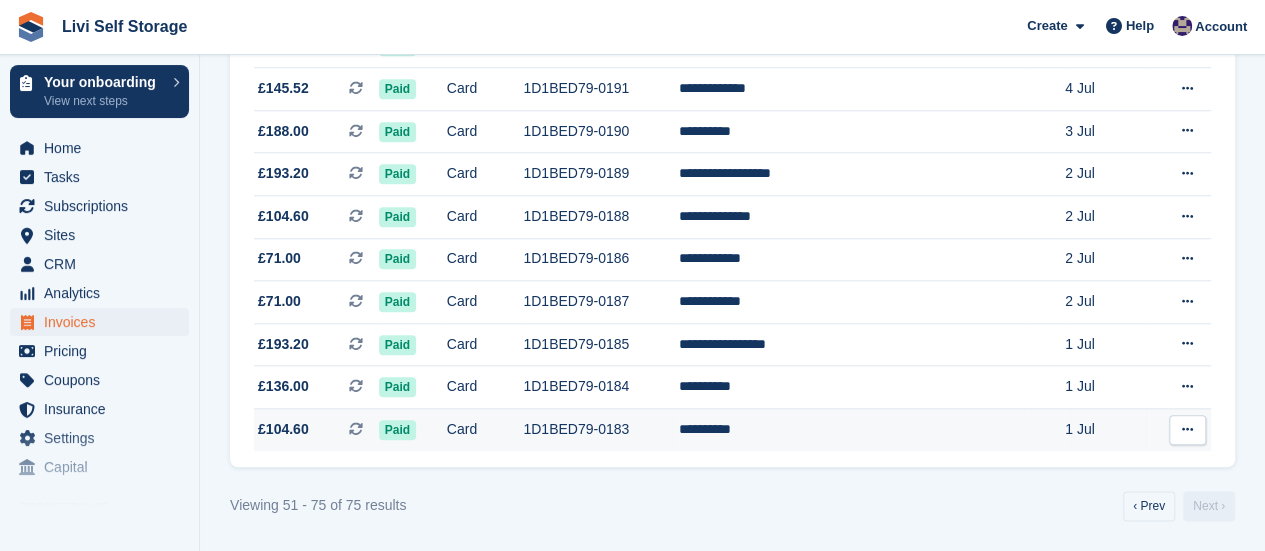 click at bounding box center [1187, 430] 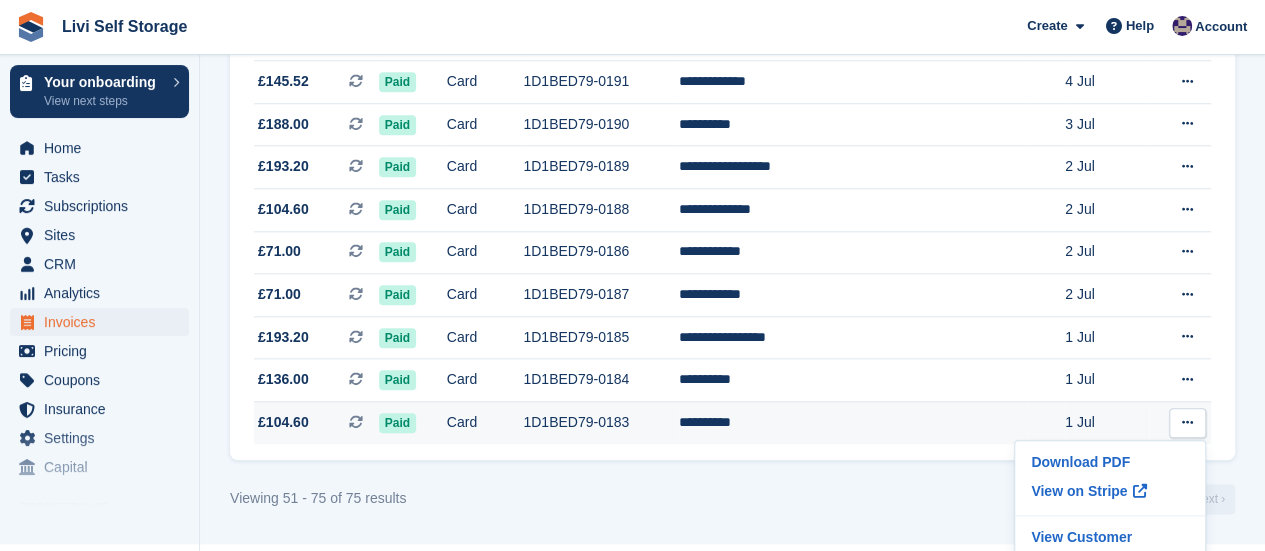 scroll, scrollTop: 995, scrollLeft: 0, axis: vertical 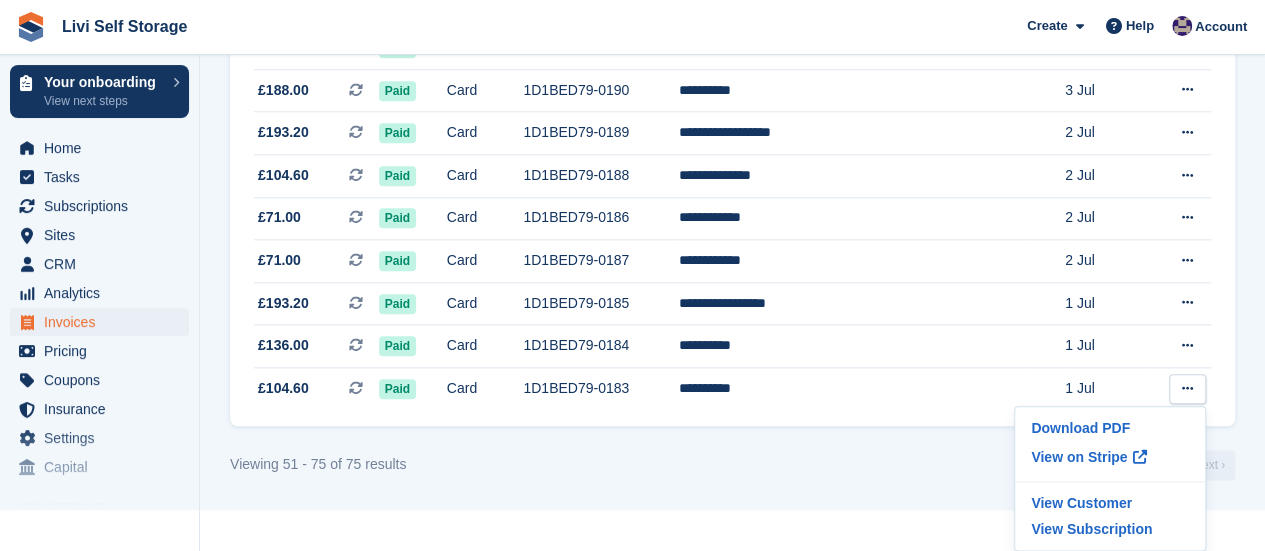 click on "Invoices
A complete list of invoices for all payments
Export
Export Invoices
Export a CSV of all Invoices which match the current filters.
Please allow time for large exports.
Export Formatted for Sage 50
Export Formatted for Xero
Start Export
Credit Notes
Create an Invoice
Method:
All
All
Bank Transfer
Cash
Cheque
Debit/Credit Card
Direct Debit
SEPA Direct Debit
Other
Status:
All" at bounding box center [732, -212] 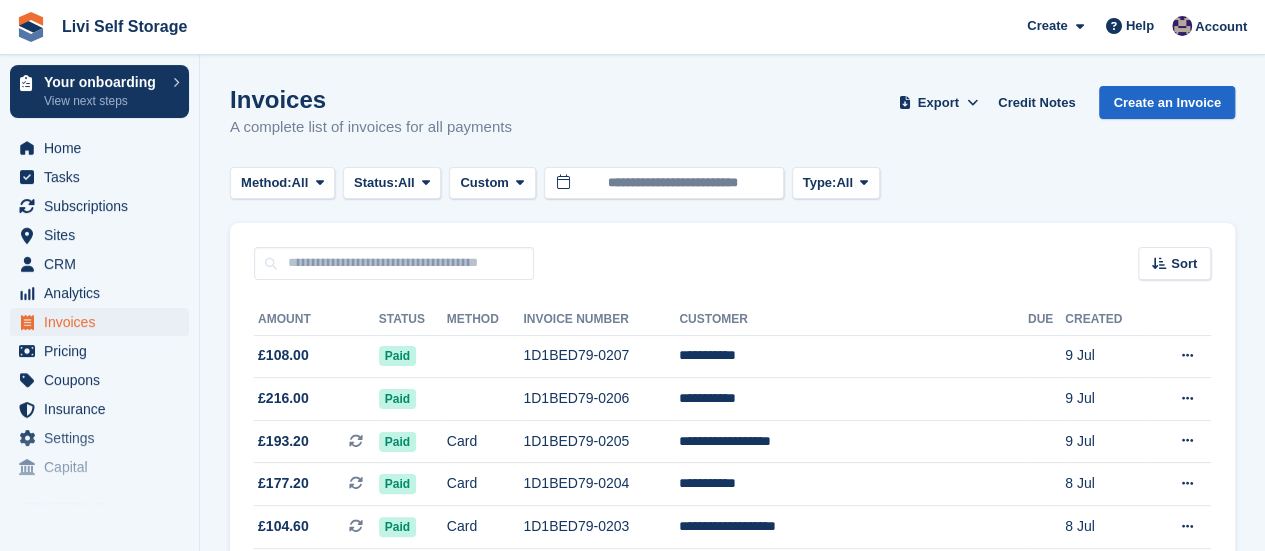 scroll, scrollTop: 0, scrollLeft: 0, axis: both 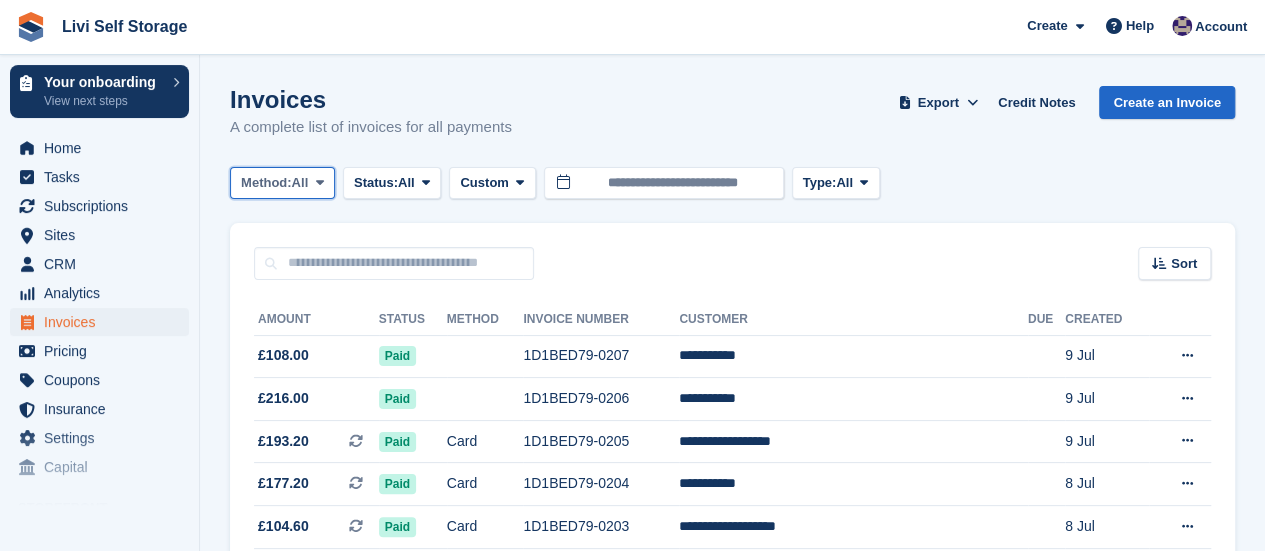 click at bounding box center [319, 182] 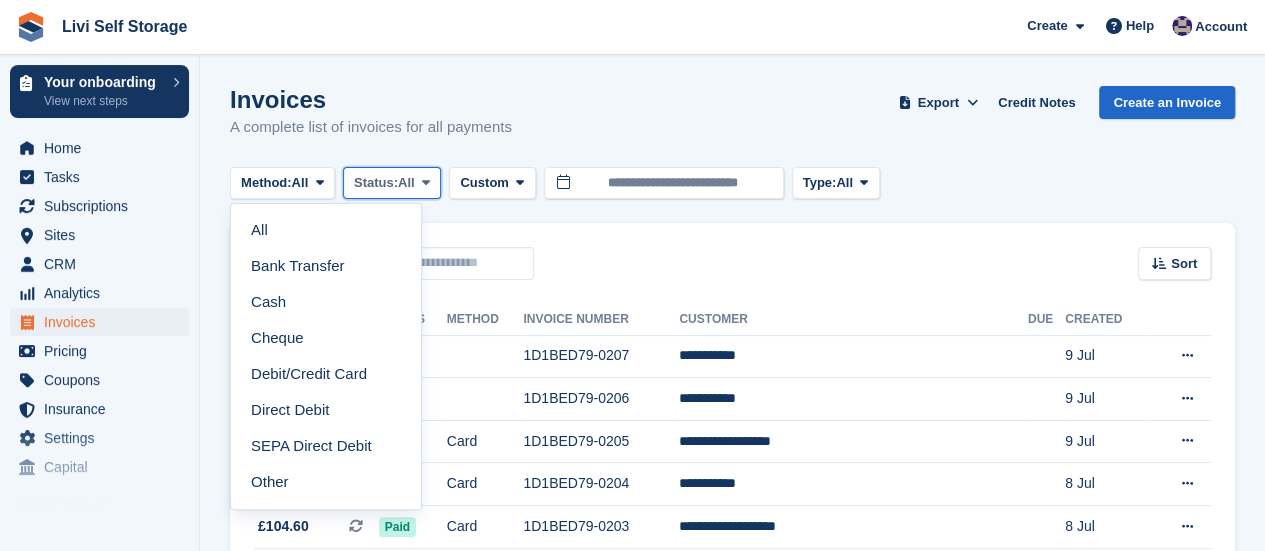 click at bounding box center (426, 182) 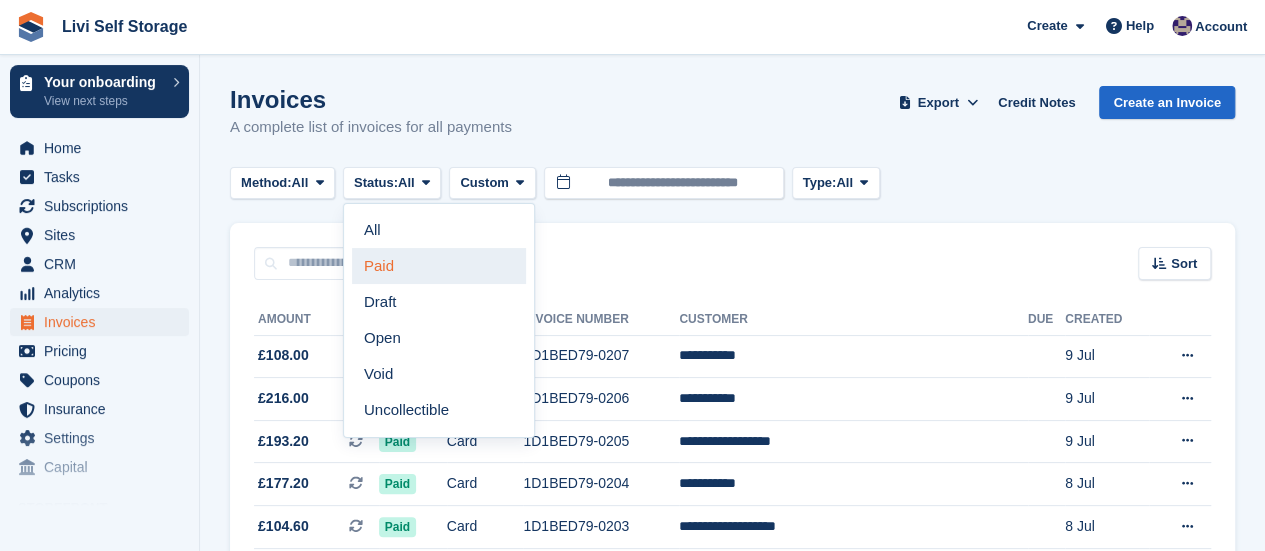 click on "Paid" at bounding box center (439, 266) 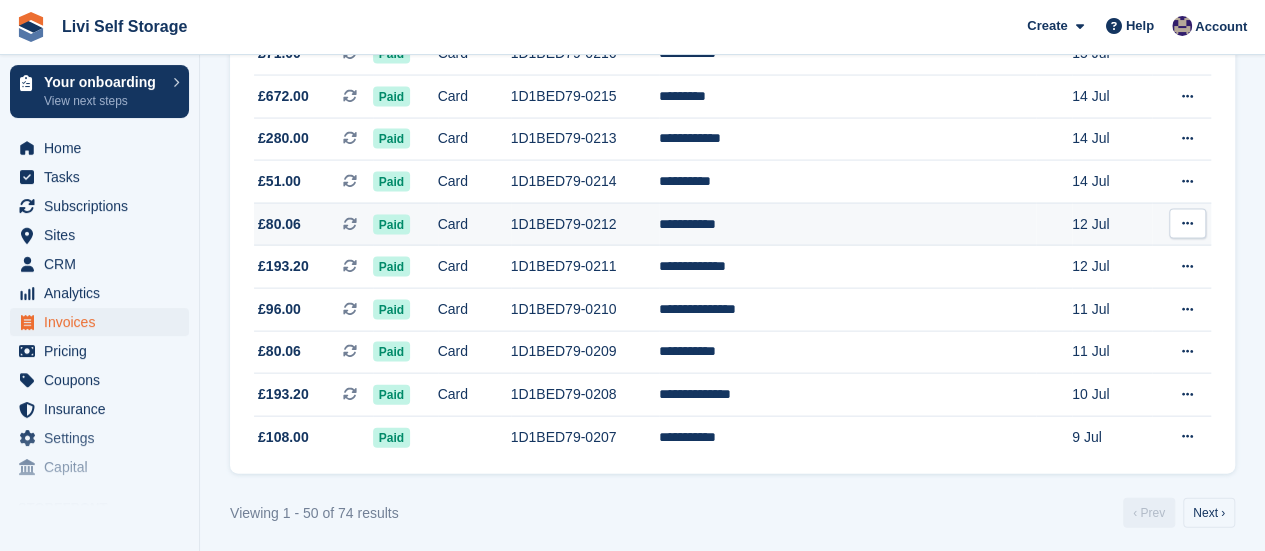 scroll, scrollTop: 2029, scrollLeft: 0, axis: vertical 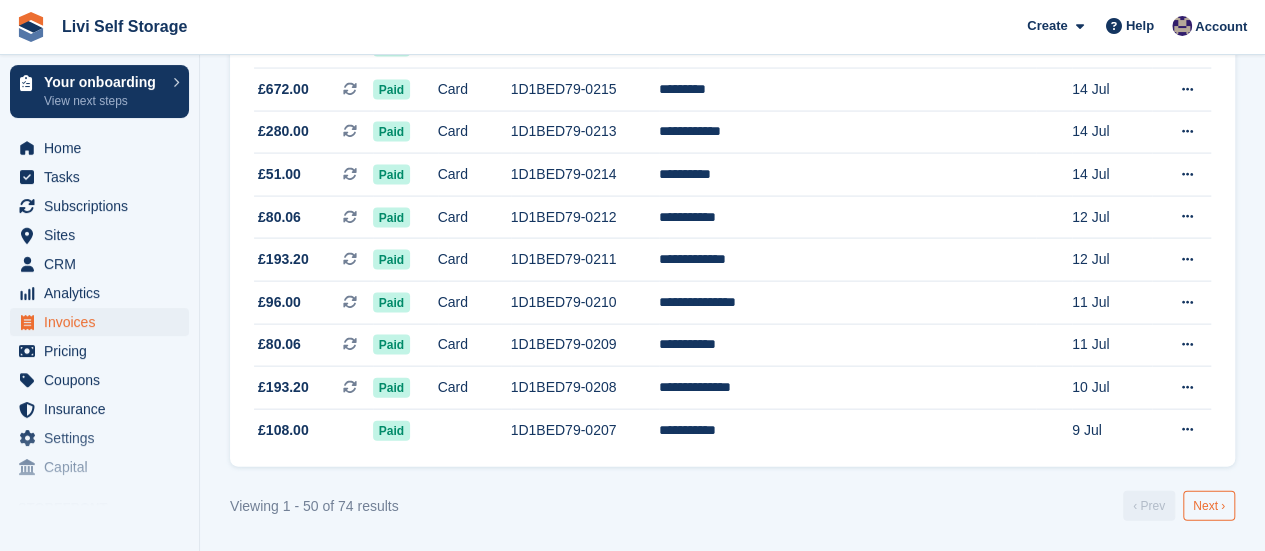 click on "Next ›" at bounding box center [1209, 506] 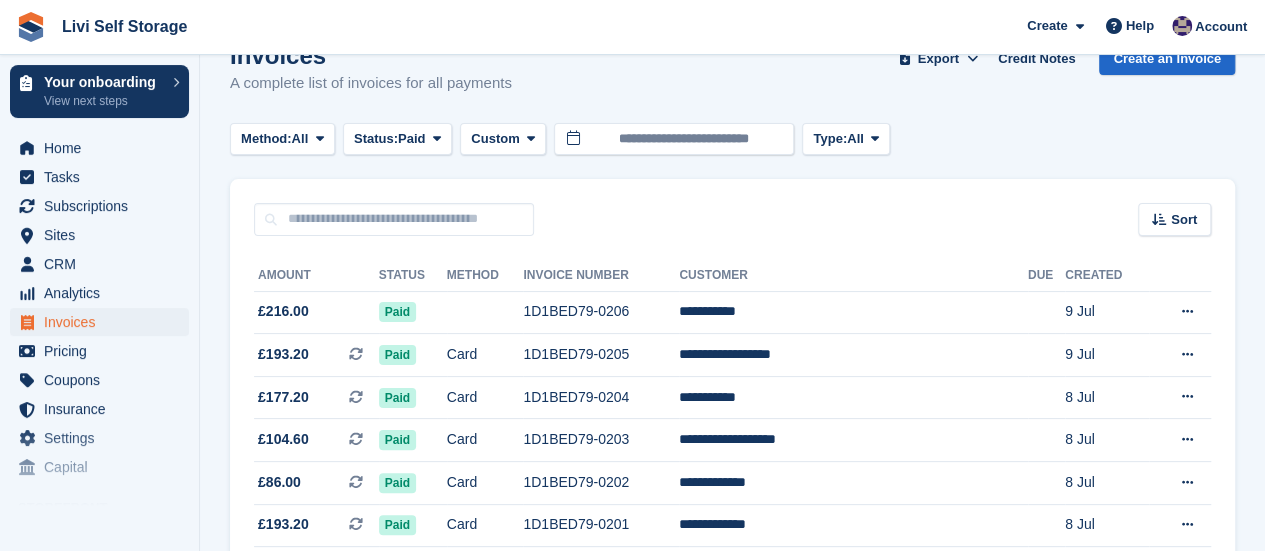 scroll, scrollTop: 13, scrollLeft: 0, axis: vertical 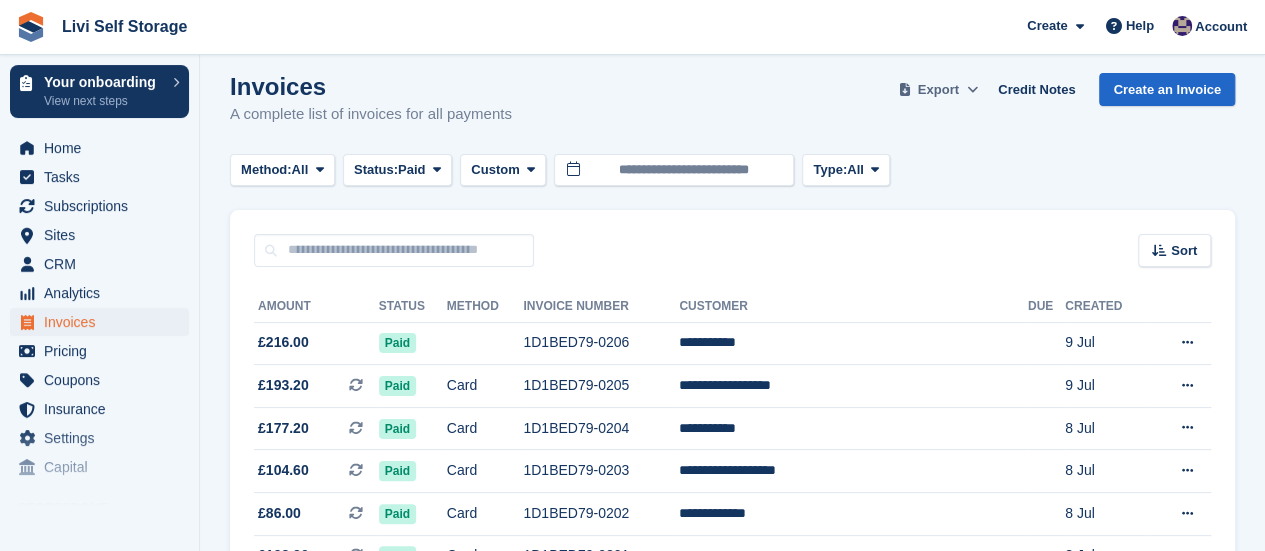 click on "Export" at bounding box center [938, 90] 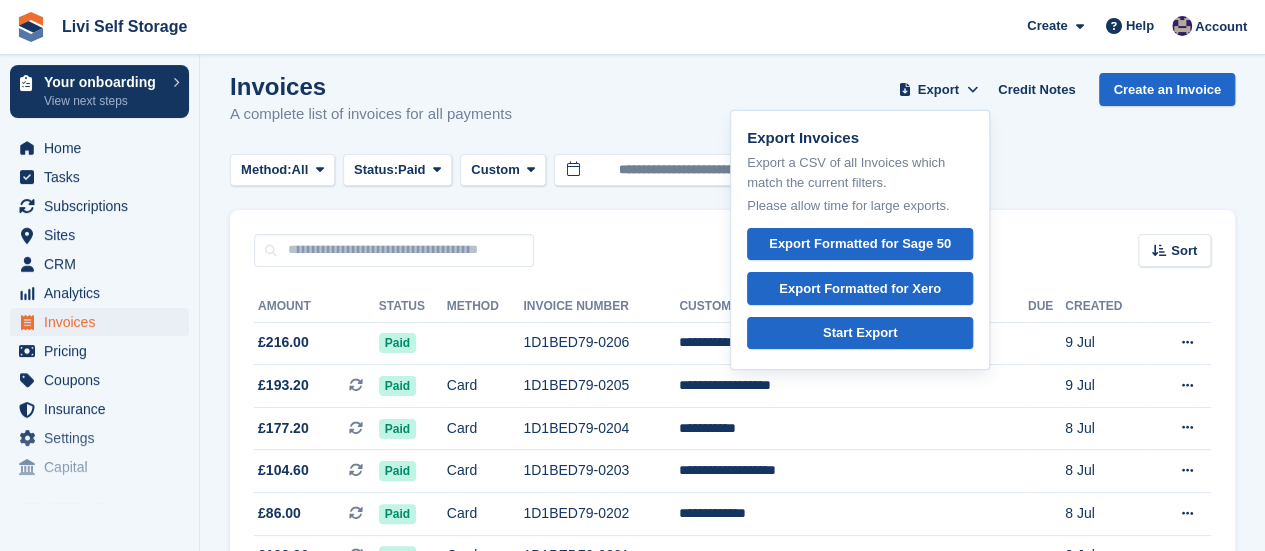 click on "Invoices
A complete list of invoices for all payments
Export
Export Invoices
Export a CSV of all Invoices which match the current filters.
Please allow time for large exports.
Export Formatted for Sage 50
Export Formatted for Xero
Start Export
Credit Notes
Create an Invoice" at bounding box center (732, 111) 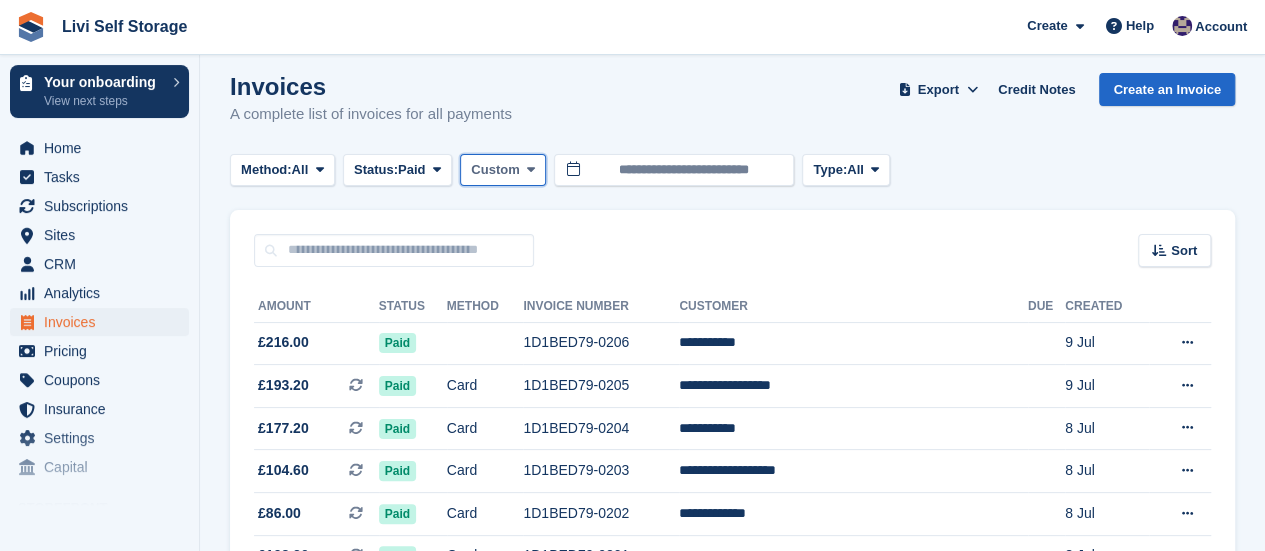 click at bounding box center [531, 169] 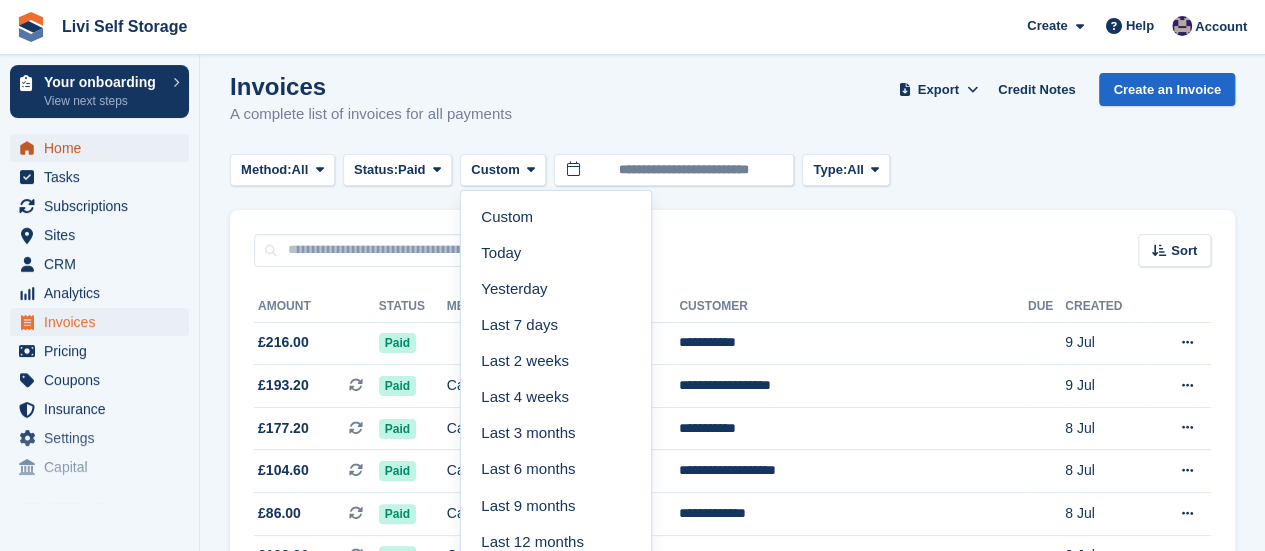click on "Home" at bounding box center [104, 148] 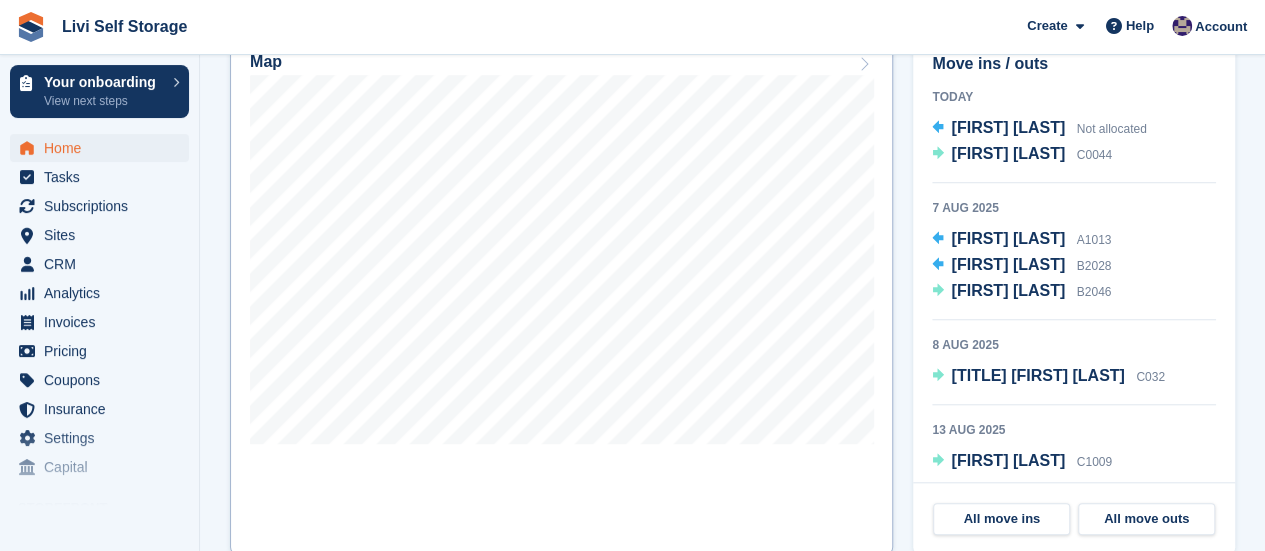 scroll, scrollTop: 600, scrollLeft: 0, axis: vertical 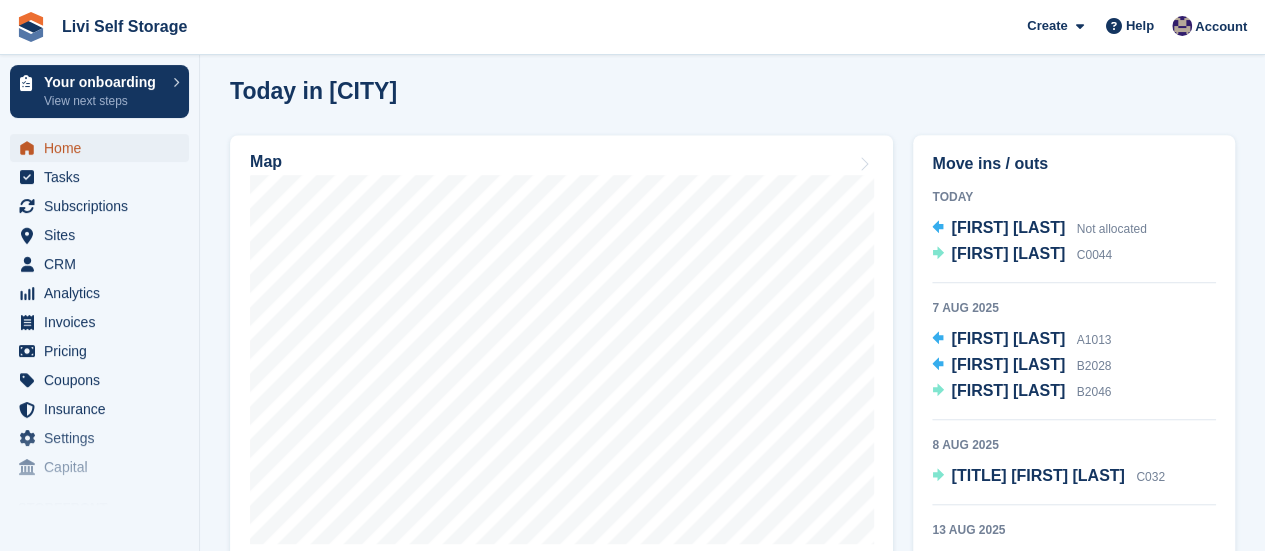 click on "Home" at bounding box center [104, 148] 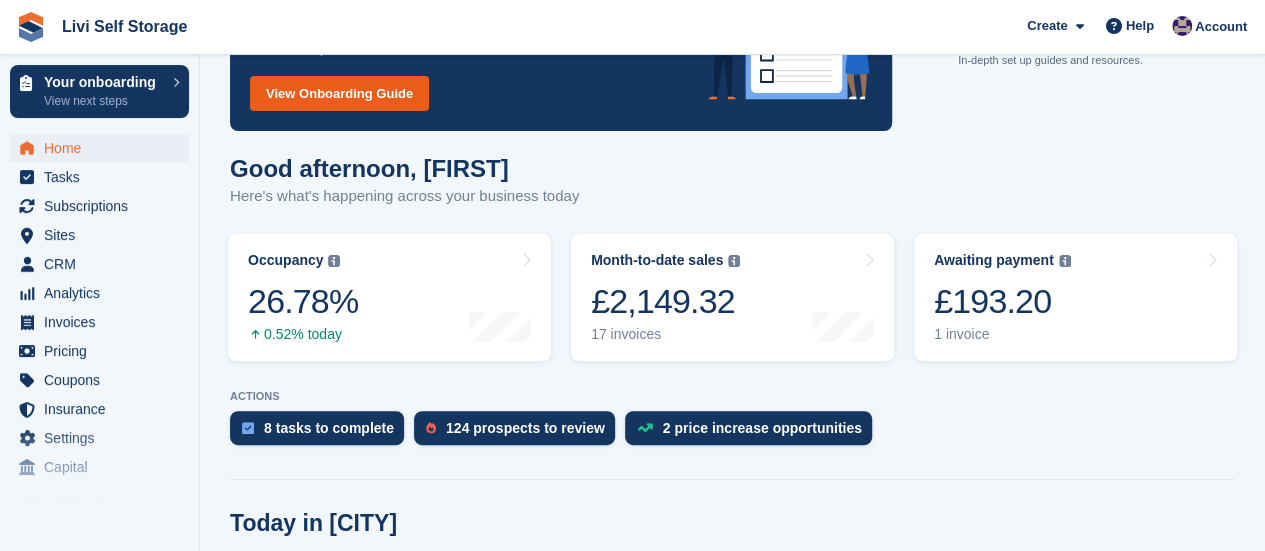 scroll, scrollTop: 200, scrollLeft: 0, axis: vertical 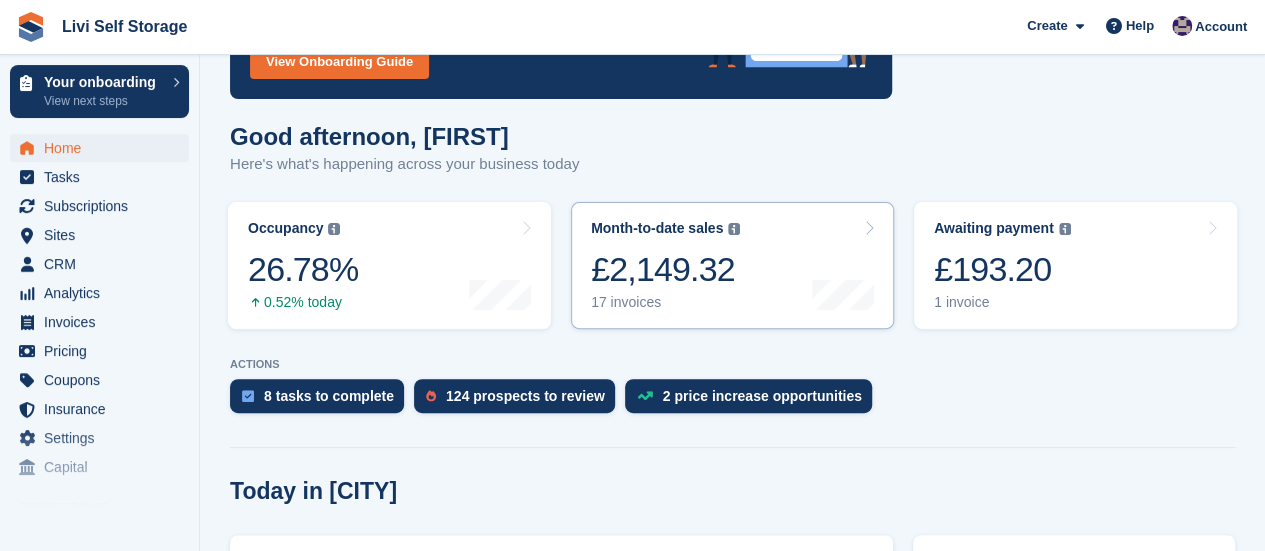 click on "17 invoices" at bounding box center [665, 302] 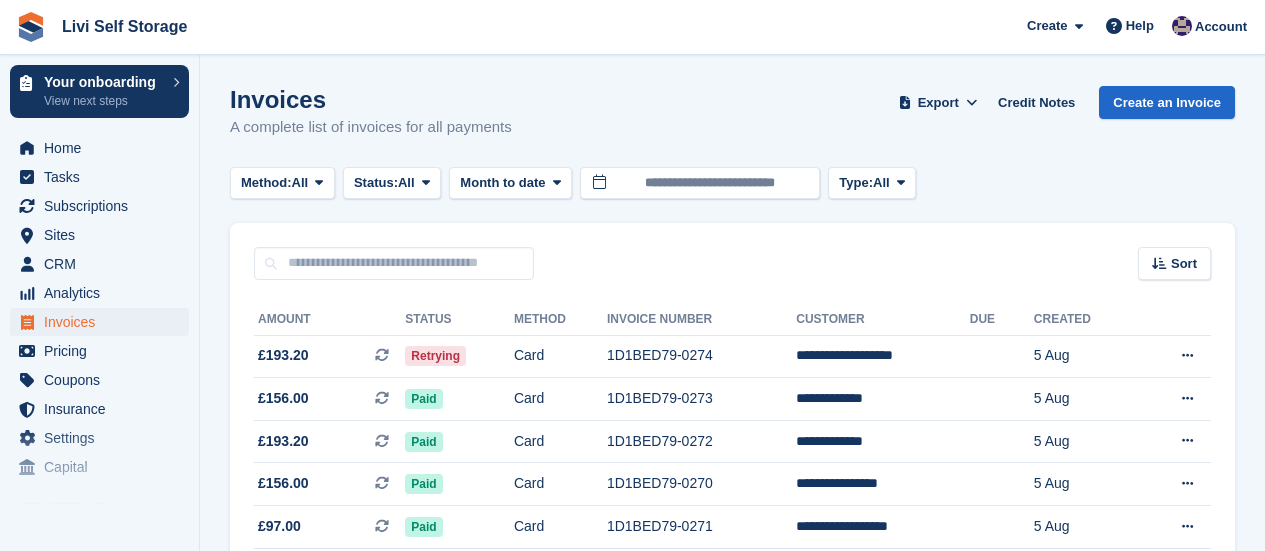 scroll, scrollTop: 0, scrollLeft: 0, axis: both 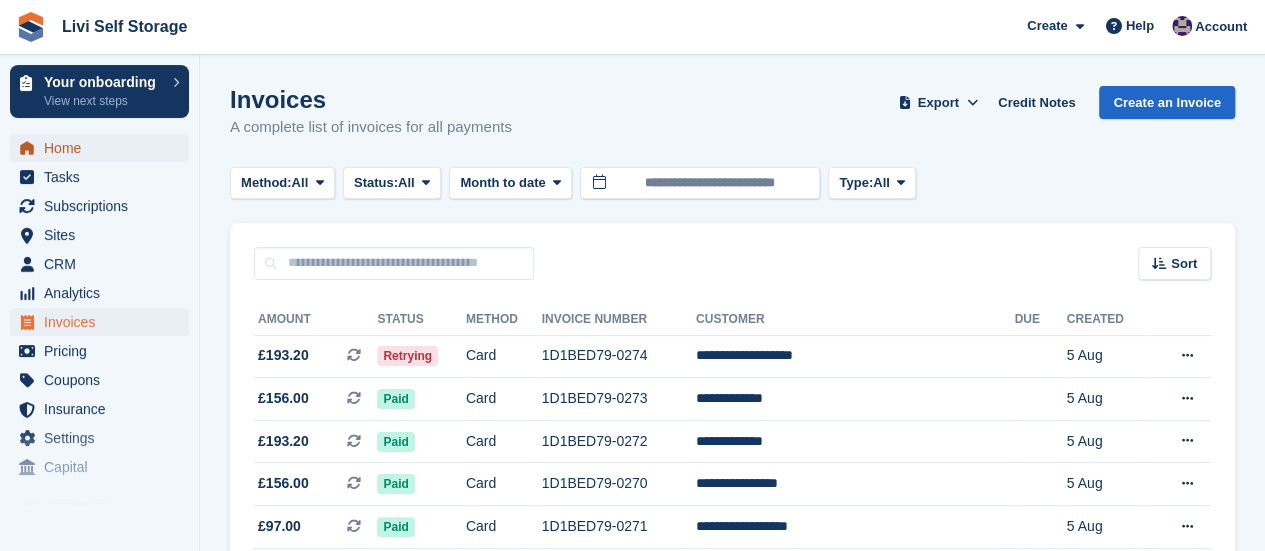 click on "Home" at bounding box center [104, 148] 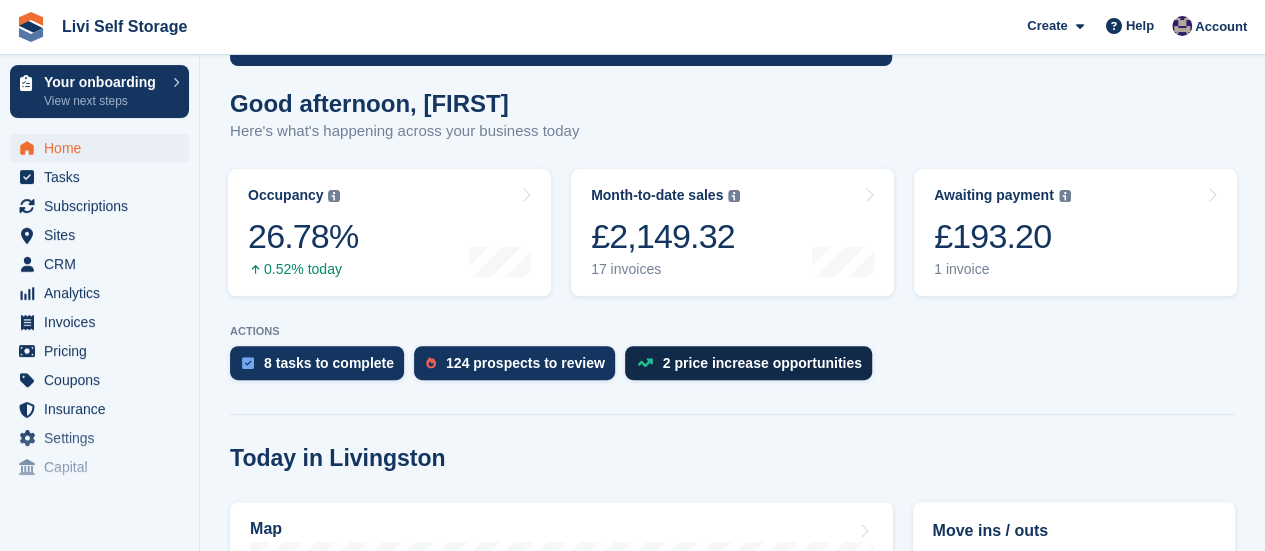scroll, scrollTop: 200, scrollLeft: 0, axis: vertical 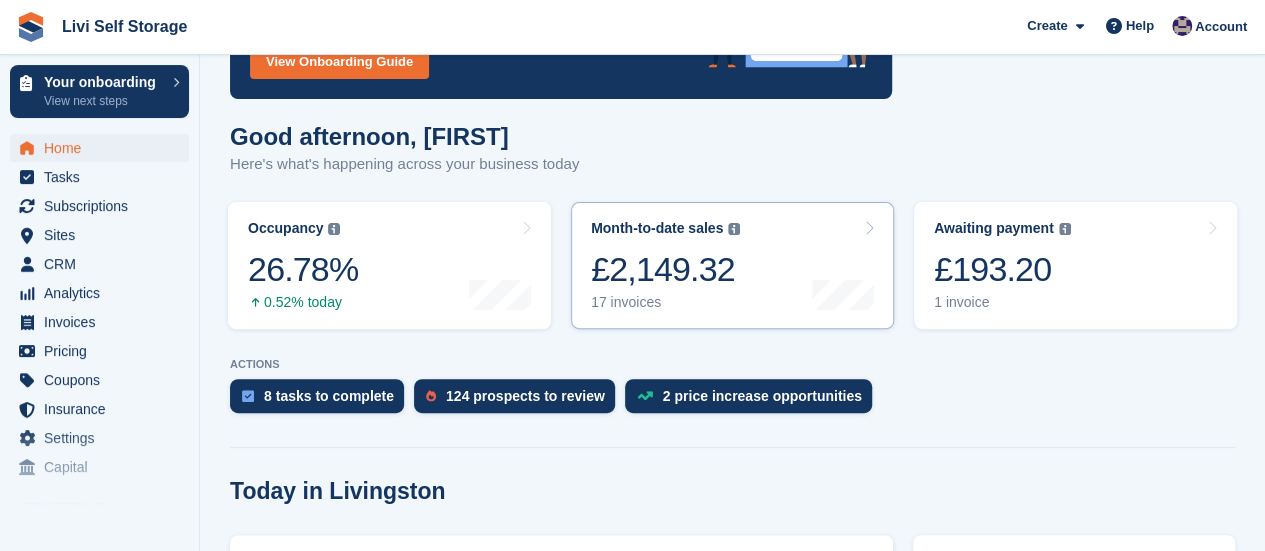 click on "17 invoices" at bounding box center [665, 302] 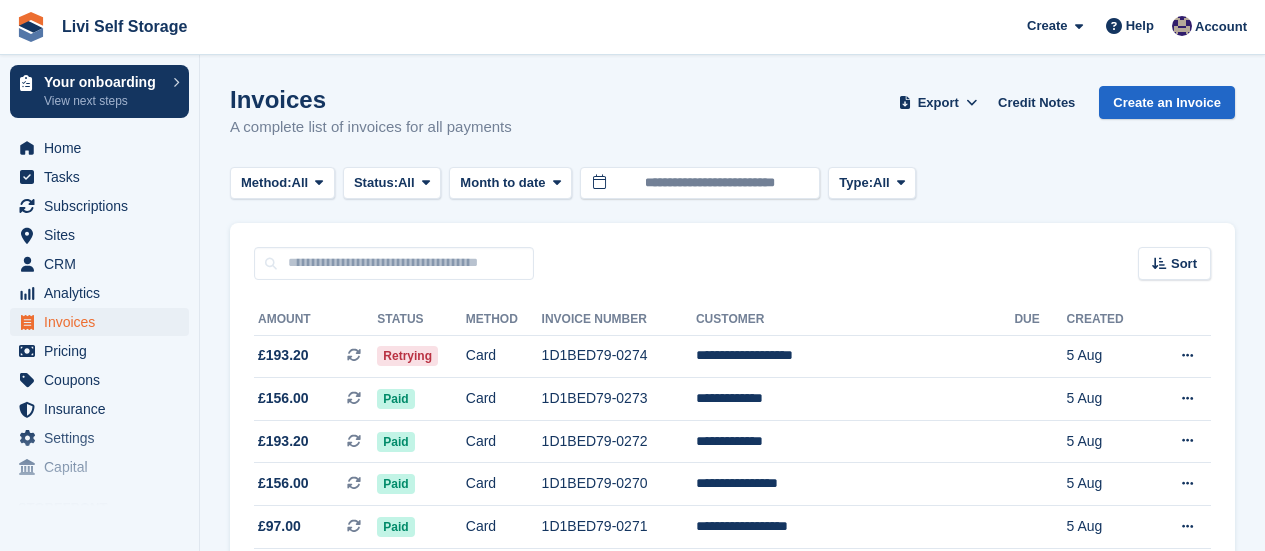 scroll, scrollTop: 0, scrollLeft: 0, axis: both 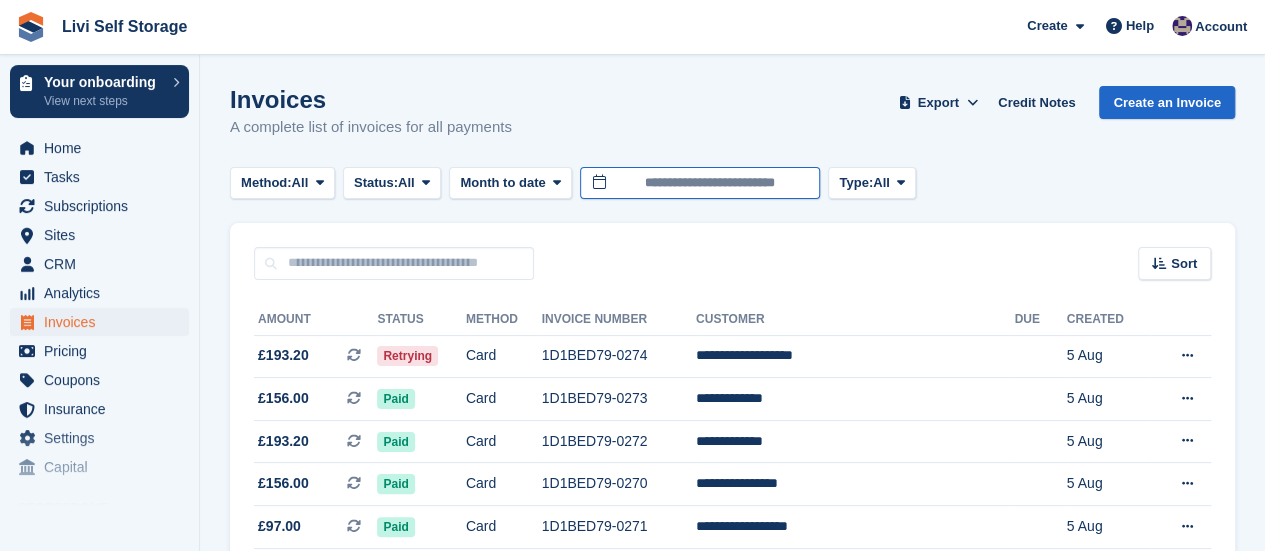 click on "**********" at bounding box center (700, 183) 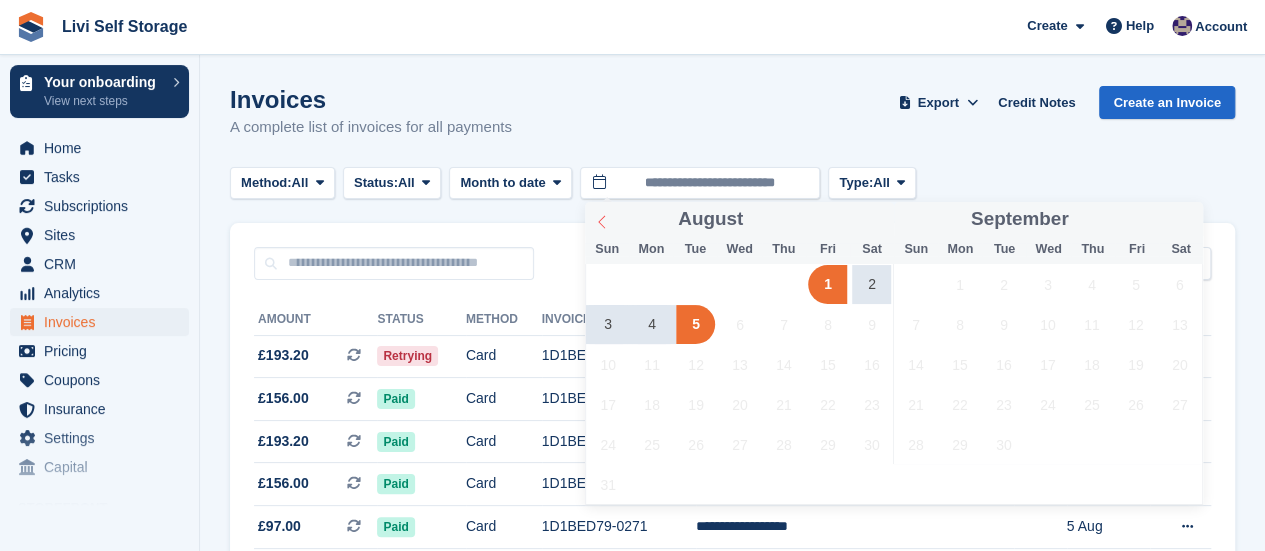 click 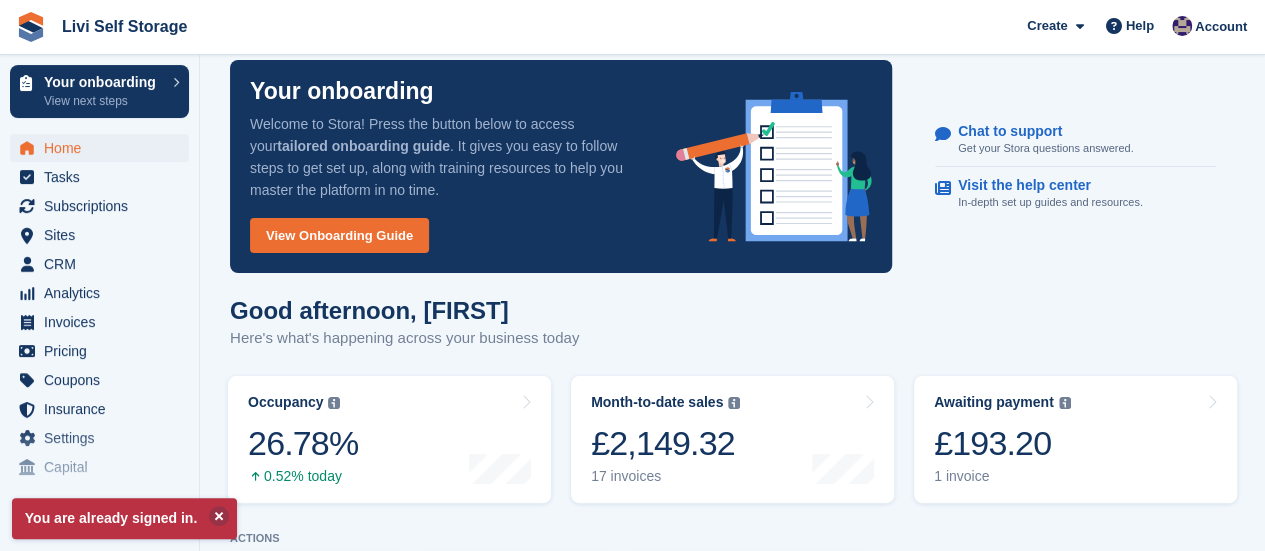 scroll, scrollTop: 0, scrollLeft: 0, axis: both 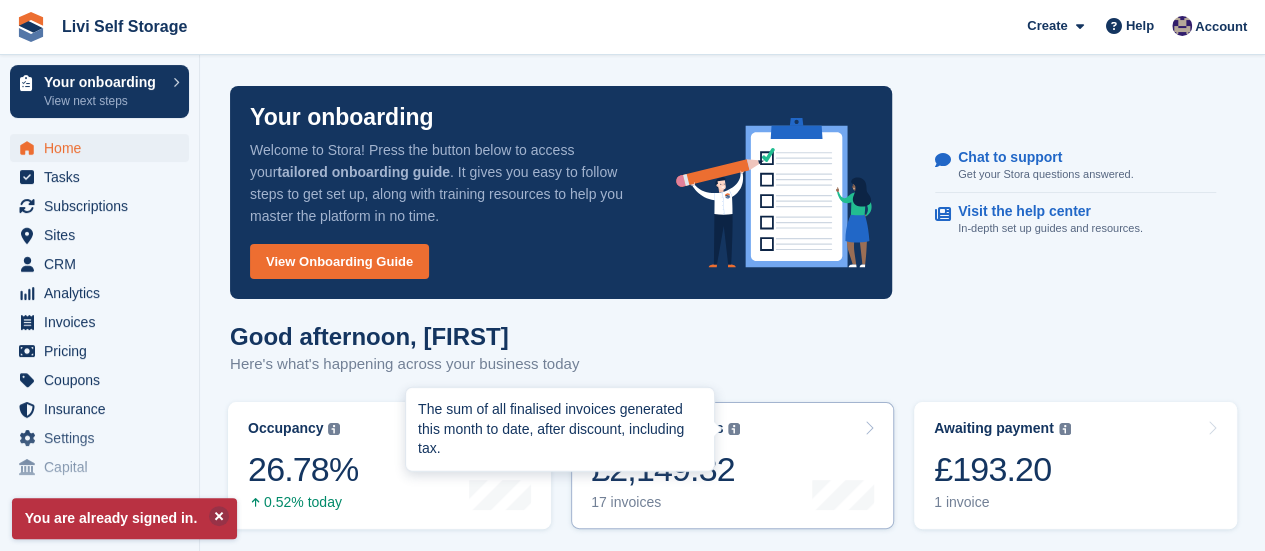 click at bounding box center (706, 429) 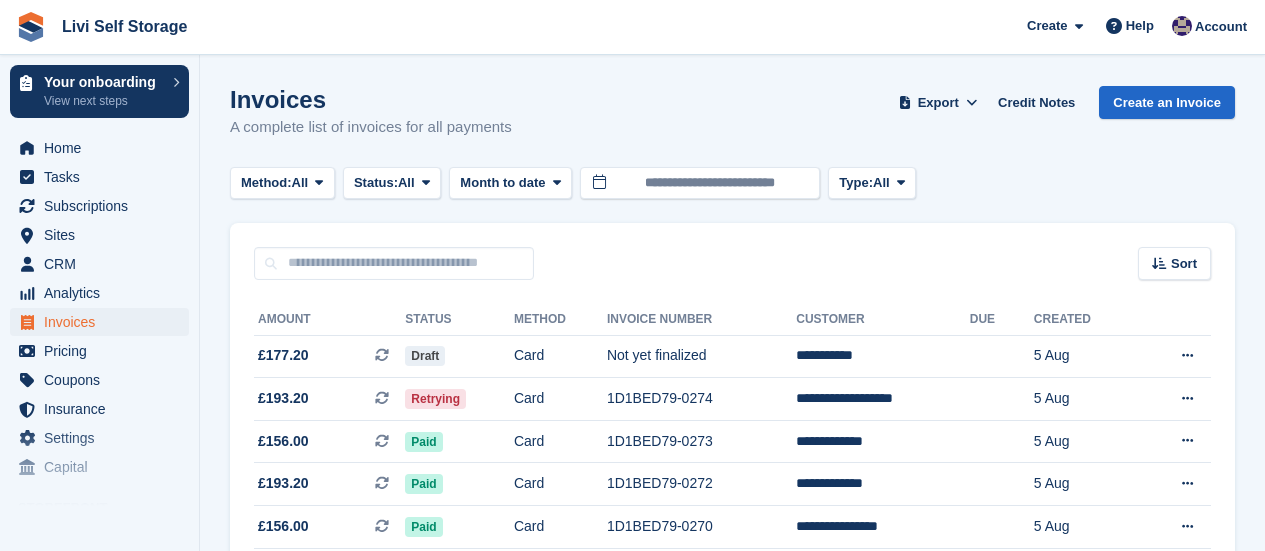 scroll, scrollTop: 0, scrollLeft: 0, axis: both 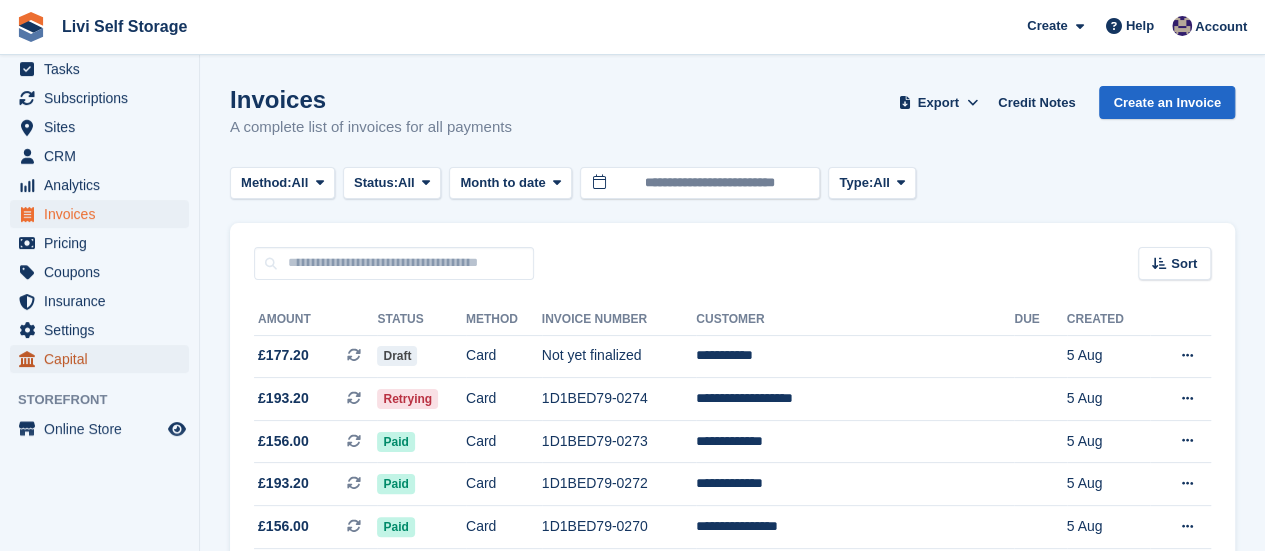 click on "Capital" at bounding box center [104, 359] 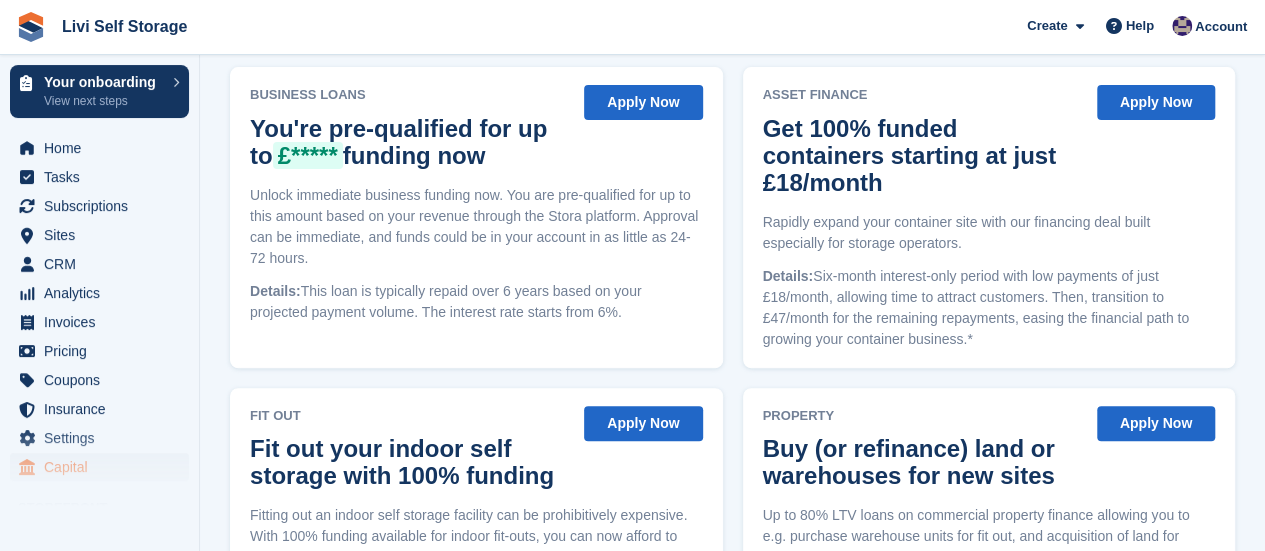 scroll, scrollTop: 200, scrollLeft: 0, axis: vertical 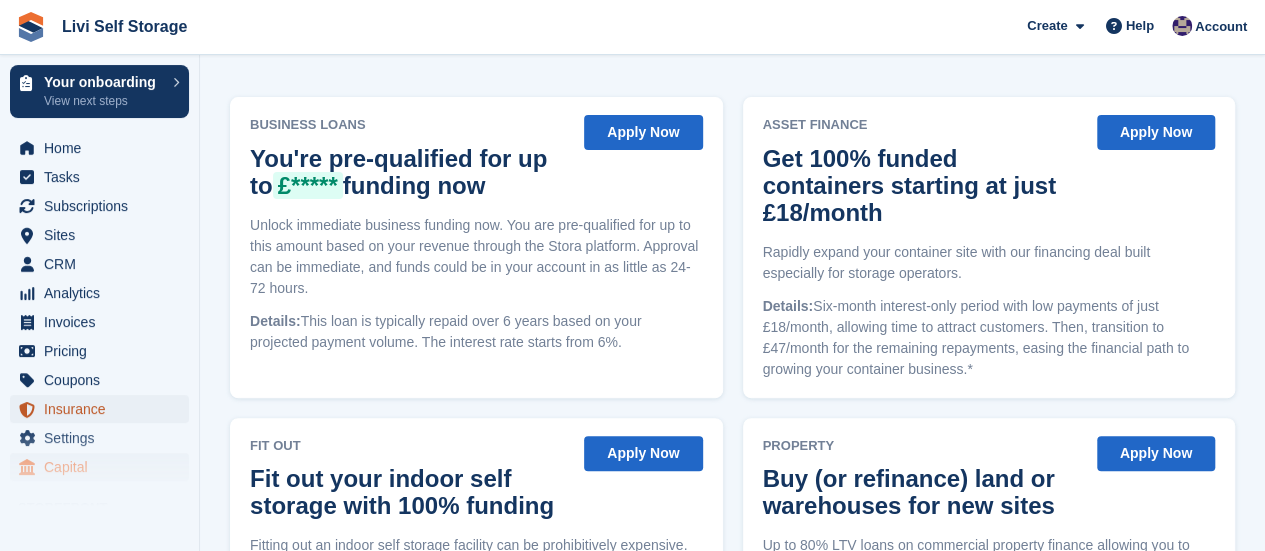 click on "Insurance" at bounding box center [104, 409] 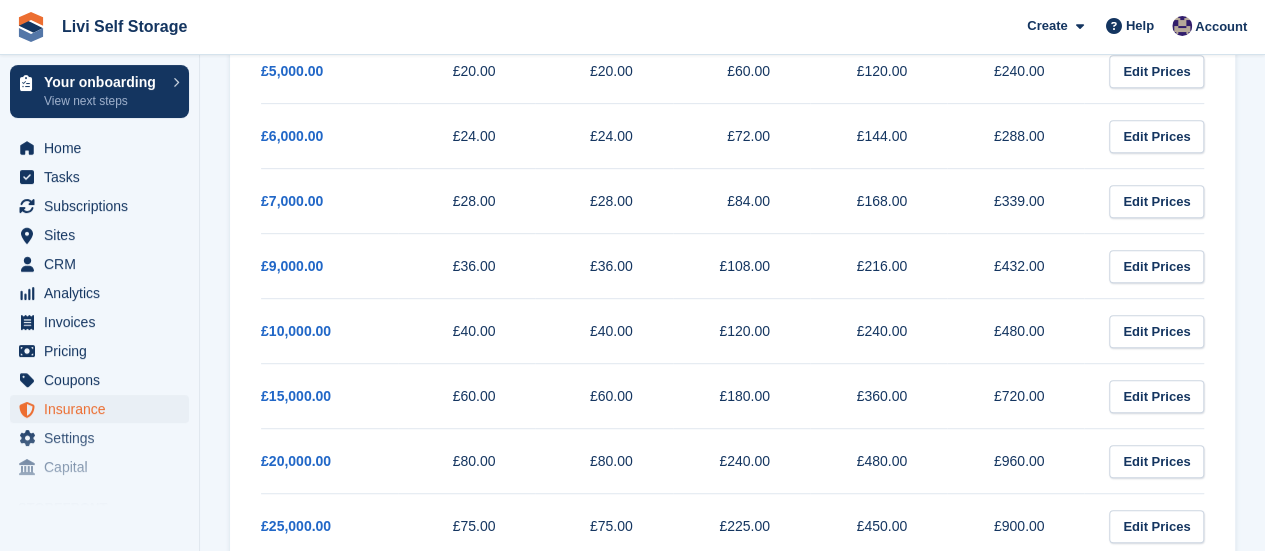 scroll, scrollTop: 258, scrollLeft: 0, axis: vertical 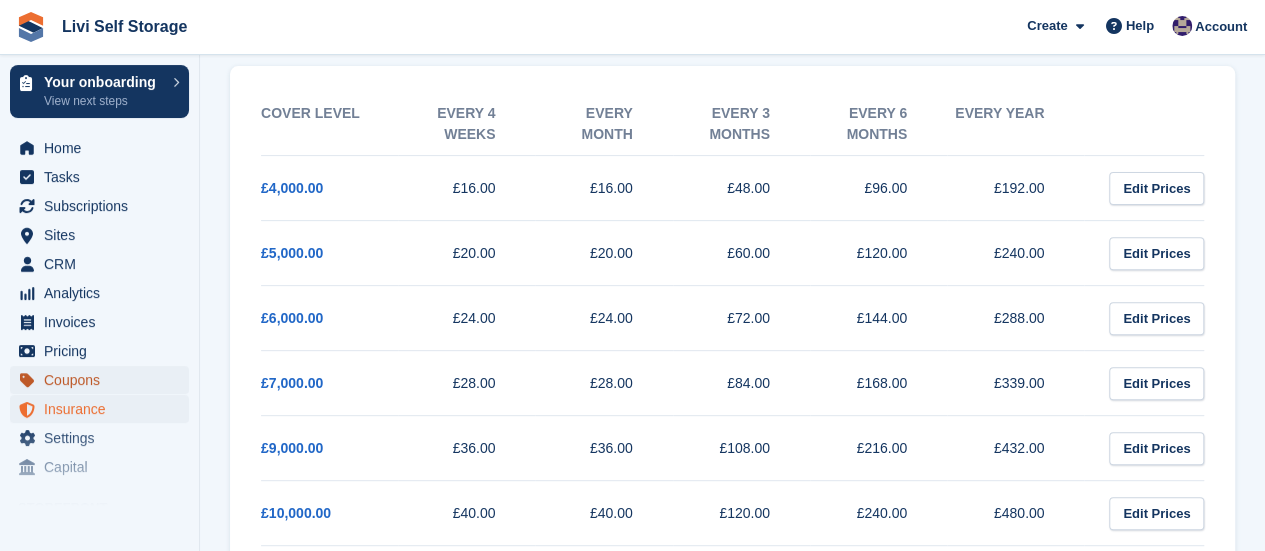 click on "Coupons" at bounding box center [104, 380] 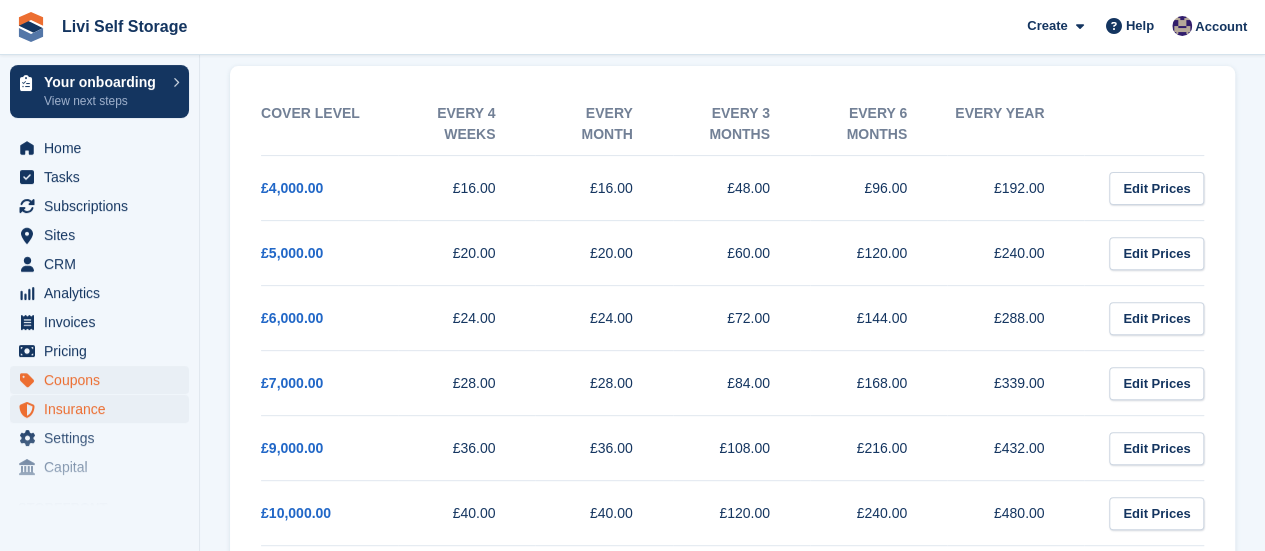 scroll, scrollTop: 0, scrollLeft: 0, axis: both 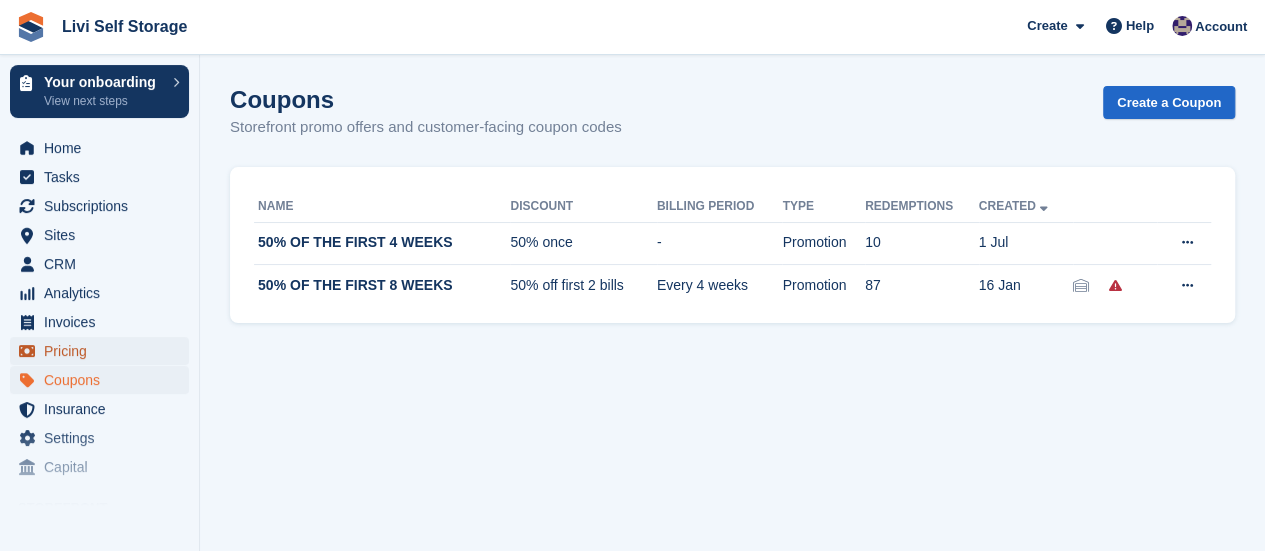 click on "Pricing" at bounding box center (104, 351) 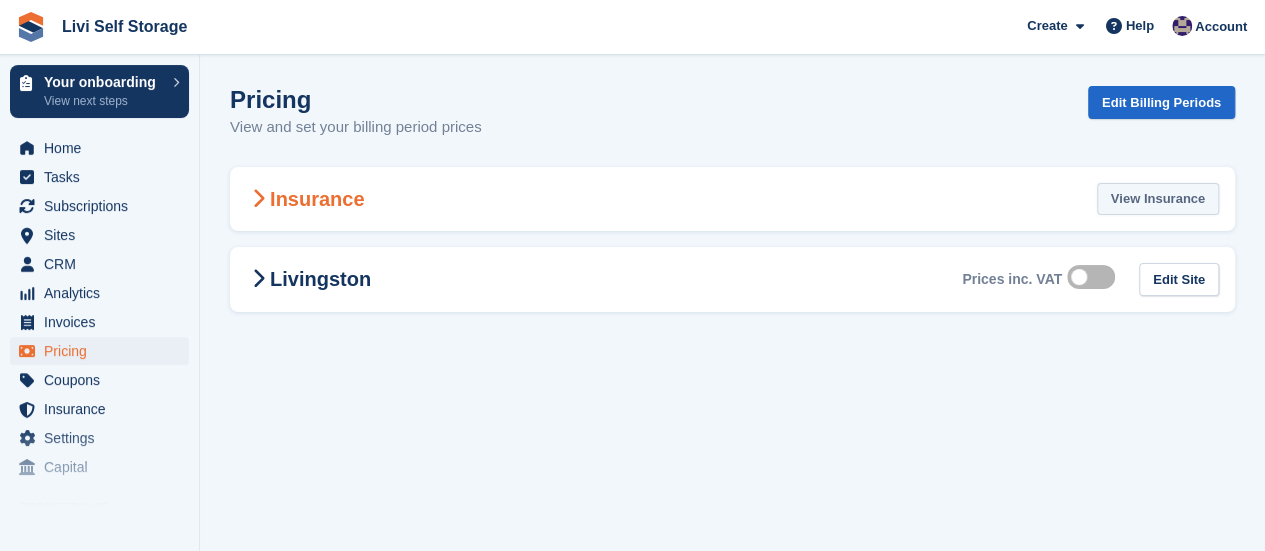 click on "View Insurance" at bounding box center (1158, 199) 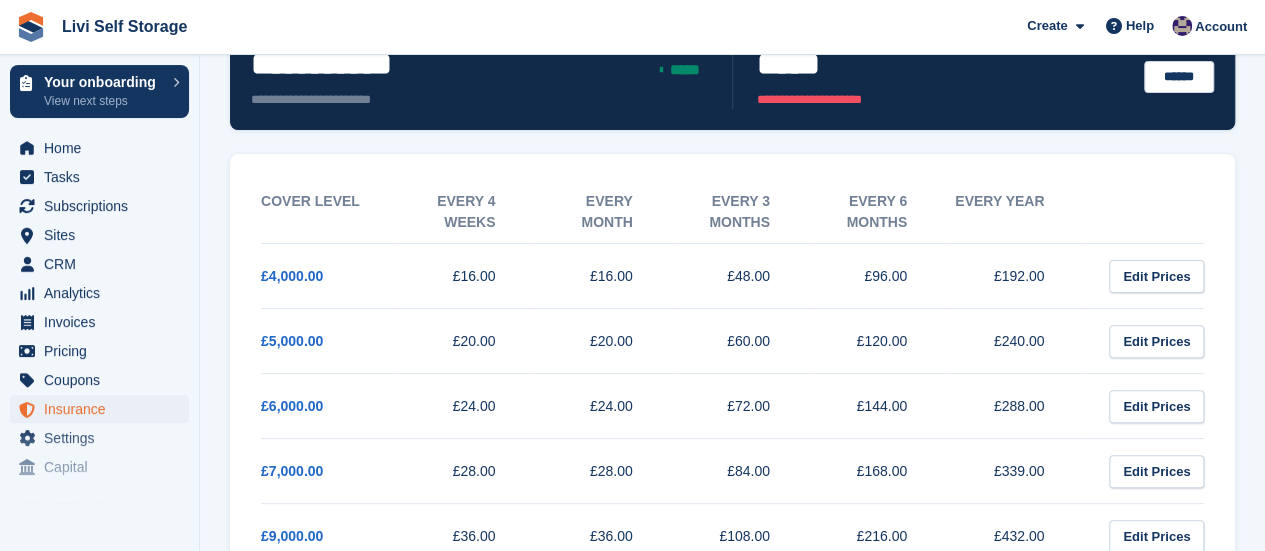 scroll, scrollTop: 200, scrollLeft: 0, axis: vertical 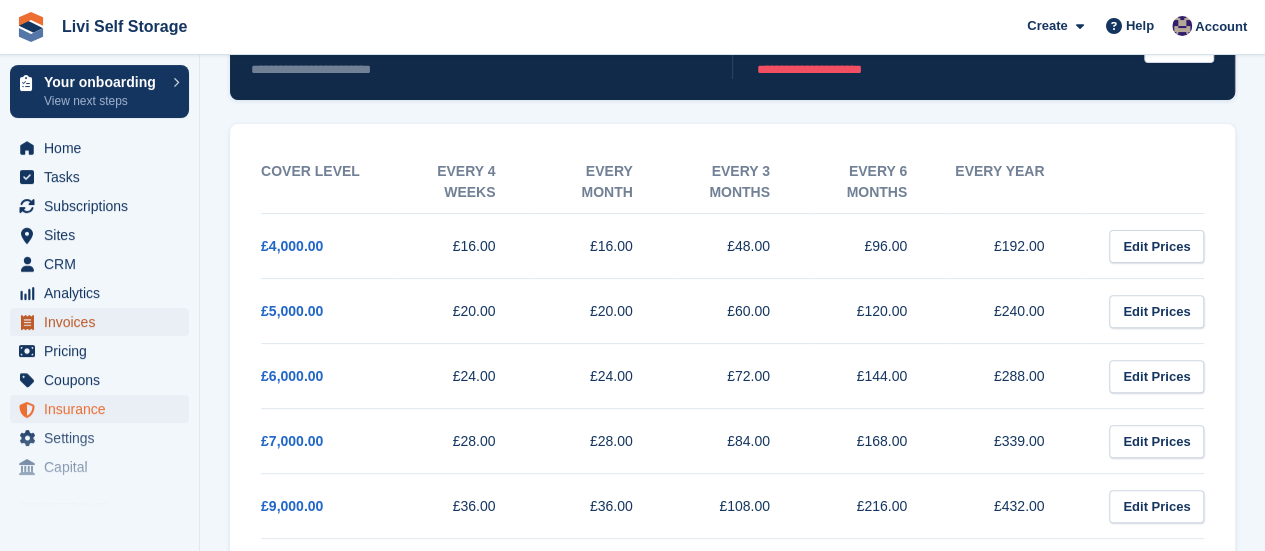 click on "Invoices" at bounding box center [104, 322] 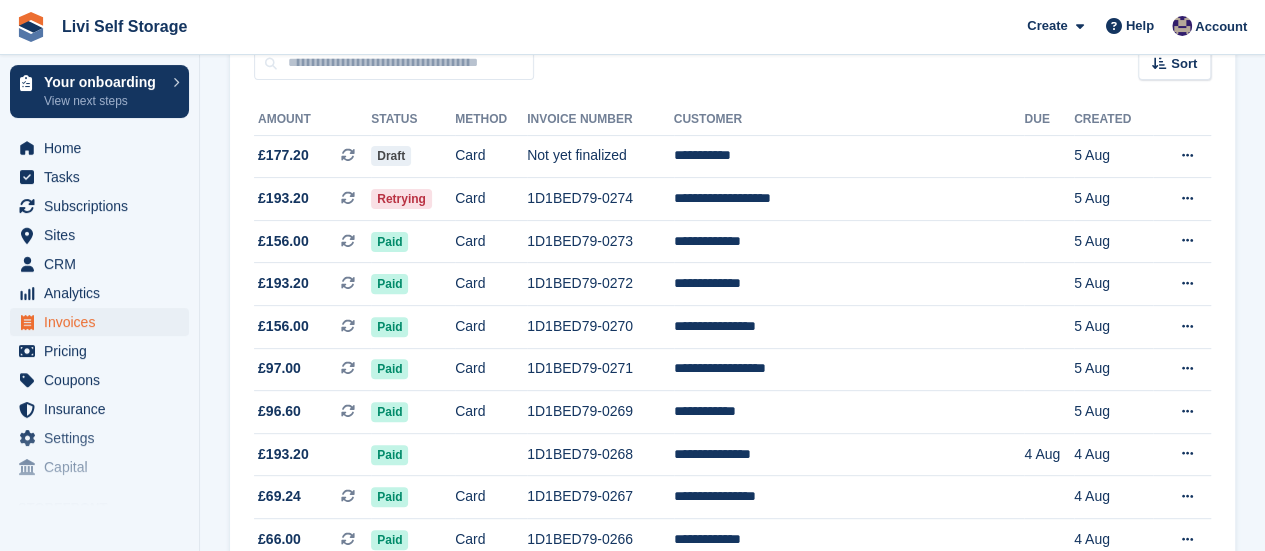 scroll, scrollTop: 0, scrollLeft: 0, axis: both 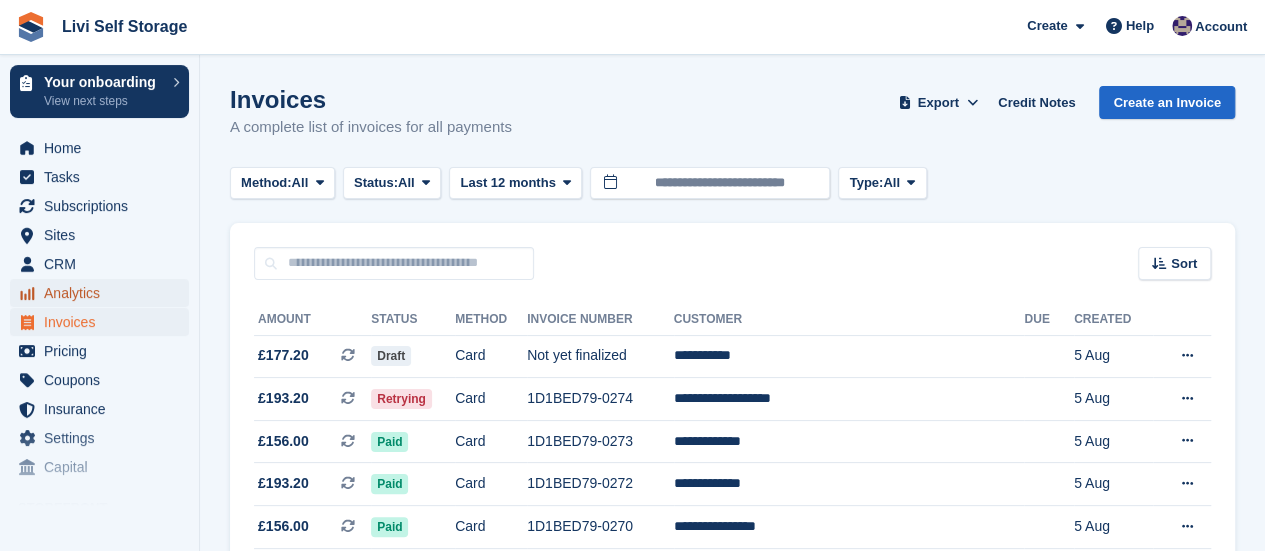 click on "Analytics" at bounding box center (104, 293) 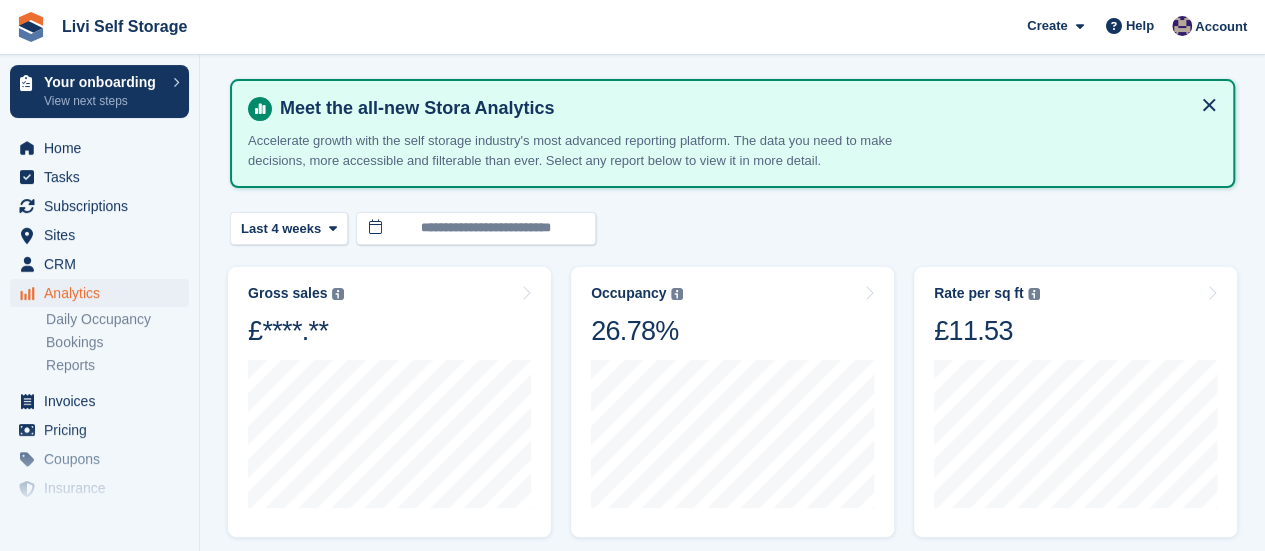 scroll, scrollTop: 100, scrollLeft: 0, axis: vertical 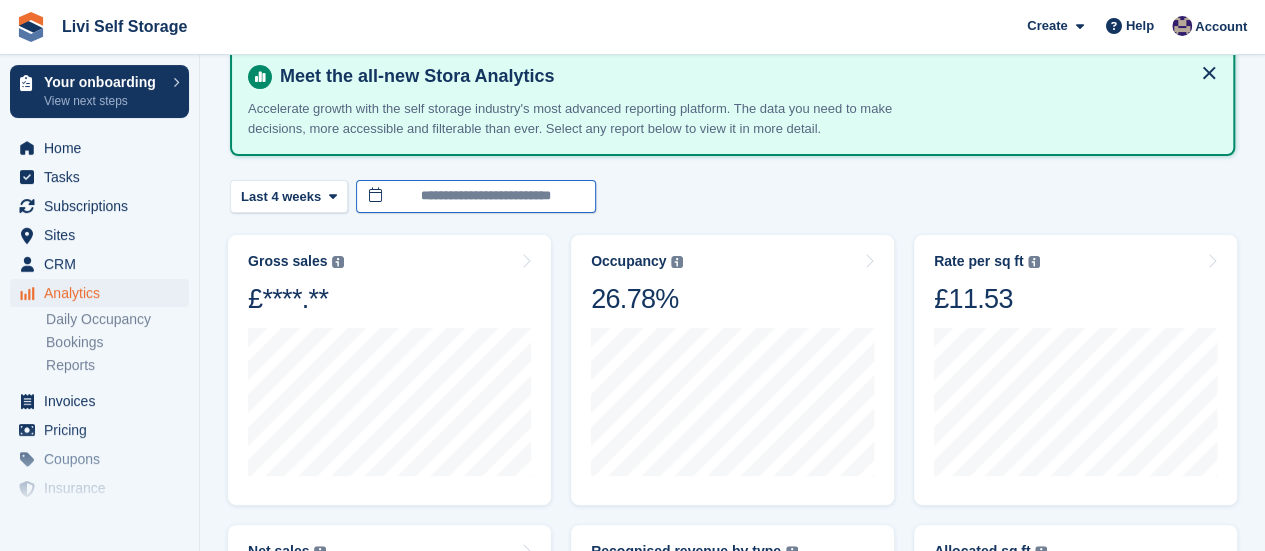 click on "**********" at bounding box center (476, 196) 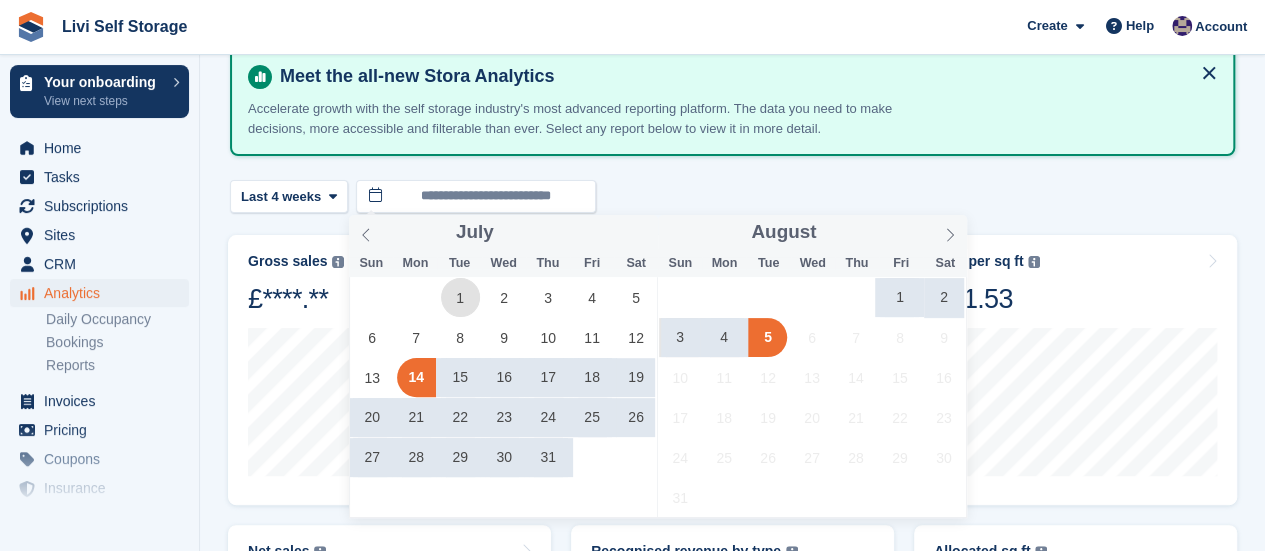 click on "1" at bounding box center [460, 297] 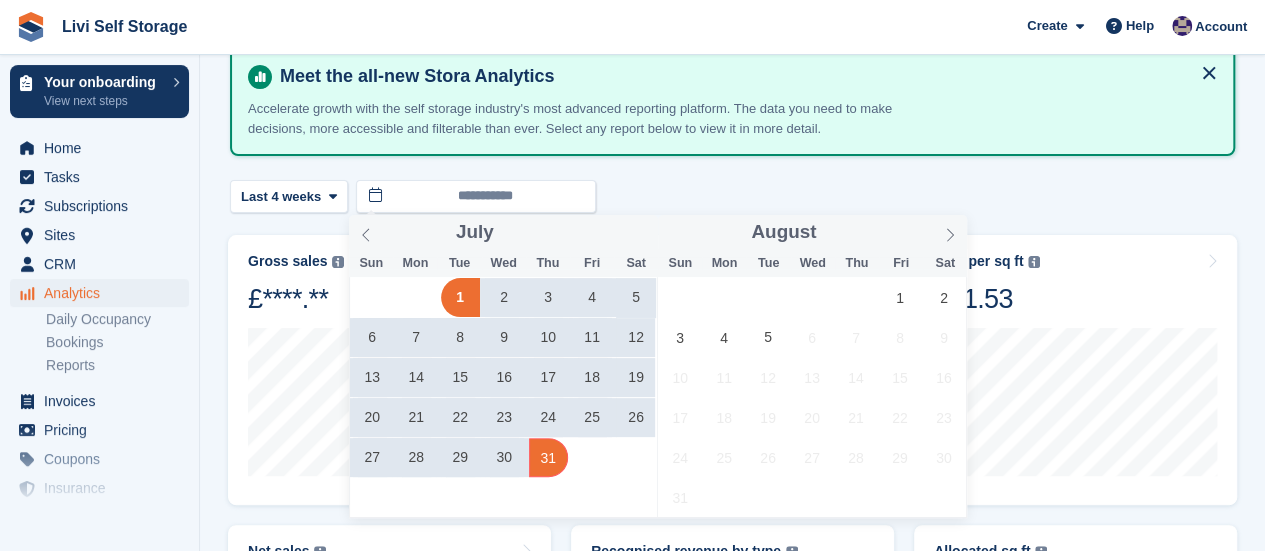 click on "31" at bounding box center [548, 457] 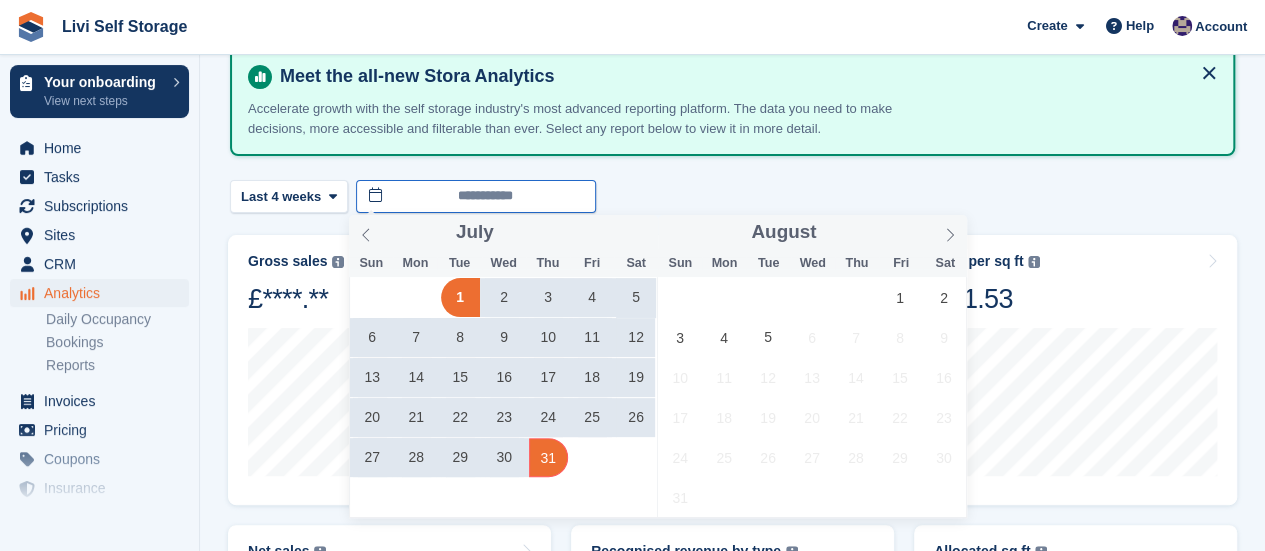type on "**********" 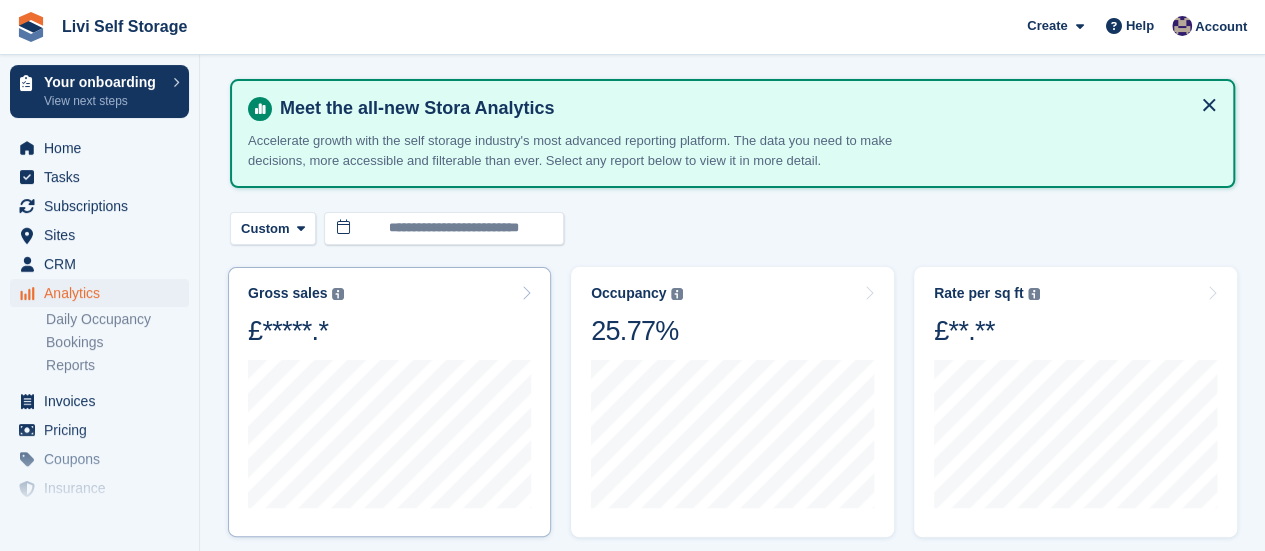 scroll, scrollTop: 100, scrollLeft: 0, axis: vertical 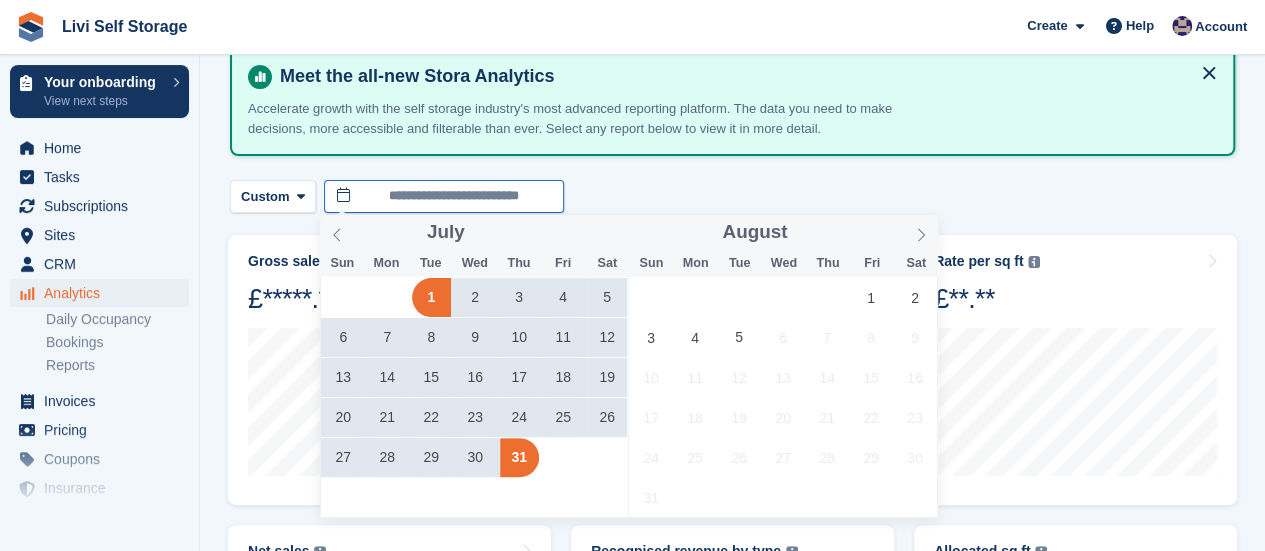 click on "**********" at bounding box center [444, 196] 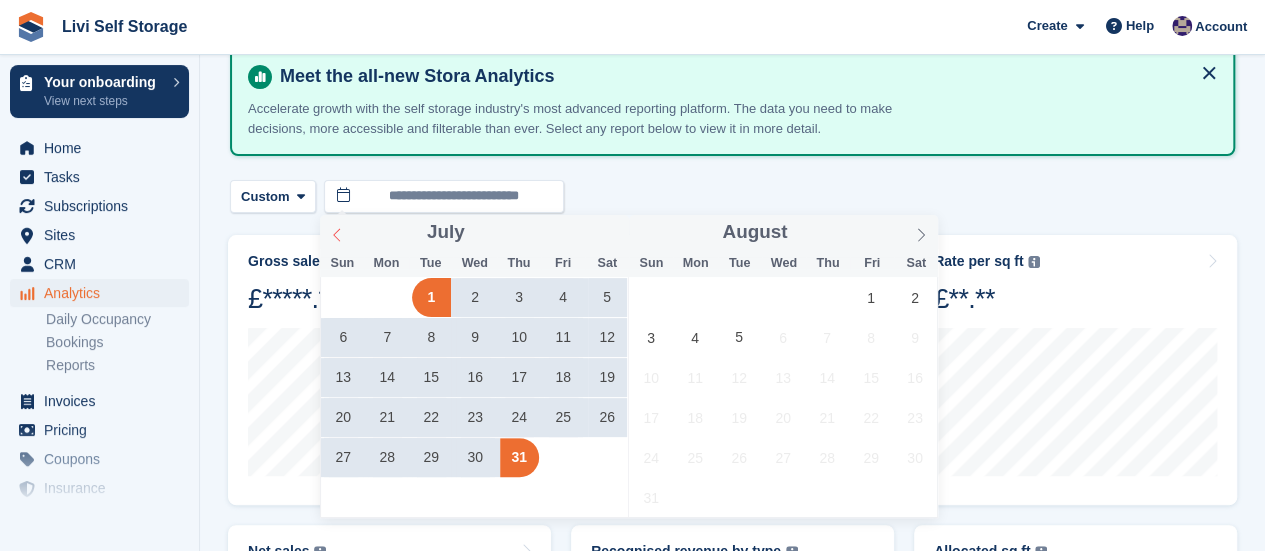 click 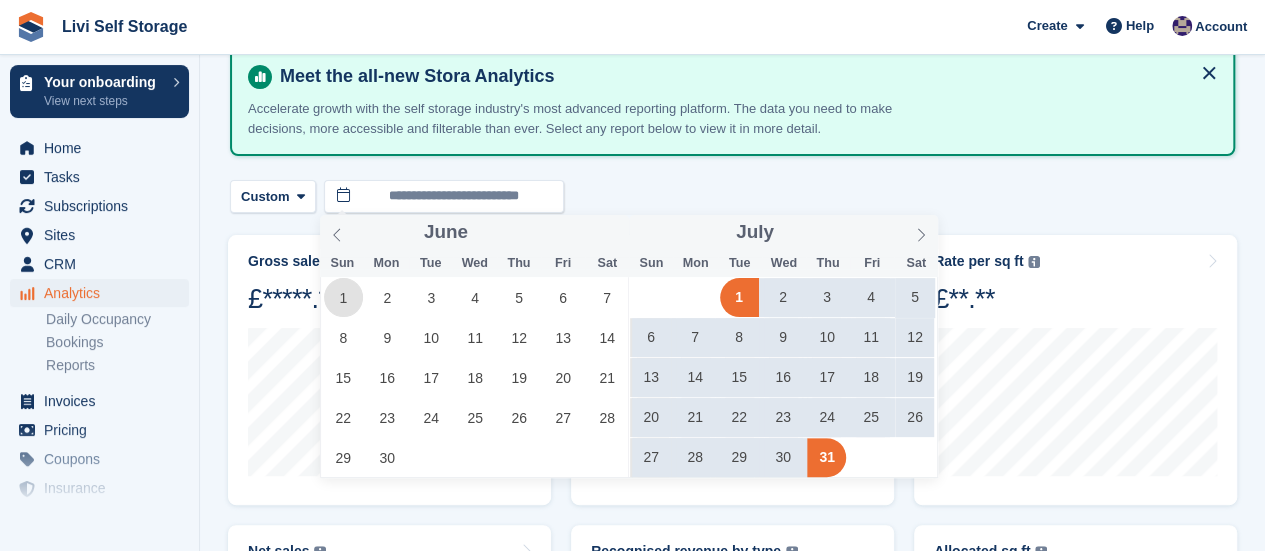 click on "1" at bounding box center [343, 297] 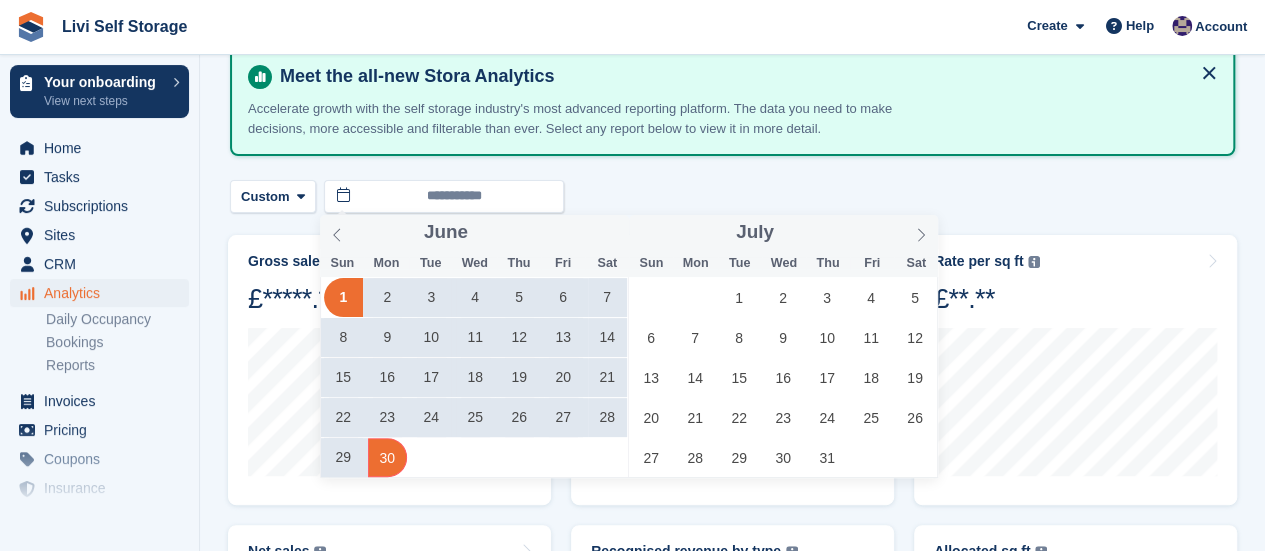 click on "30" at bounding box center [387, 457] 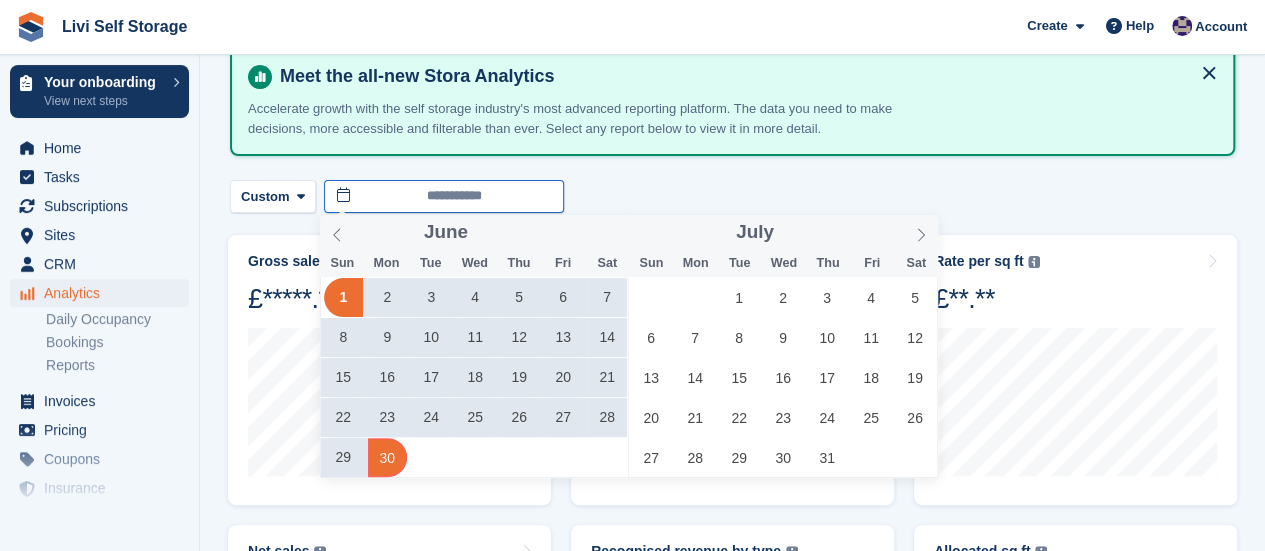 type on "**********" 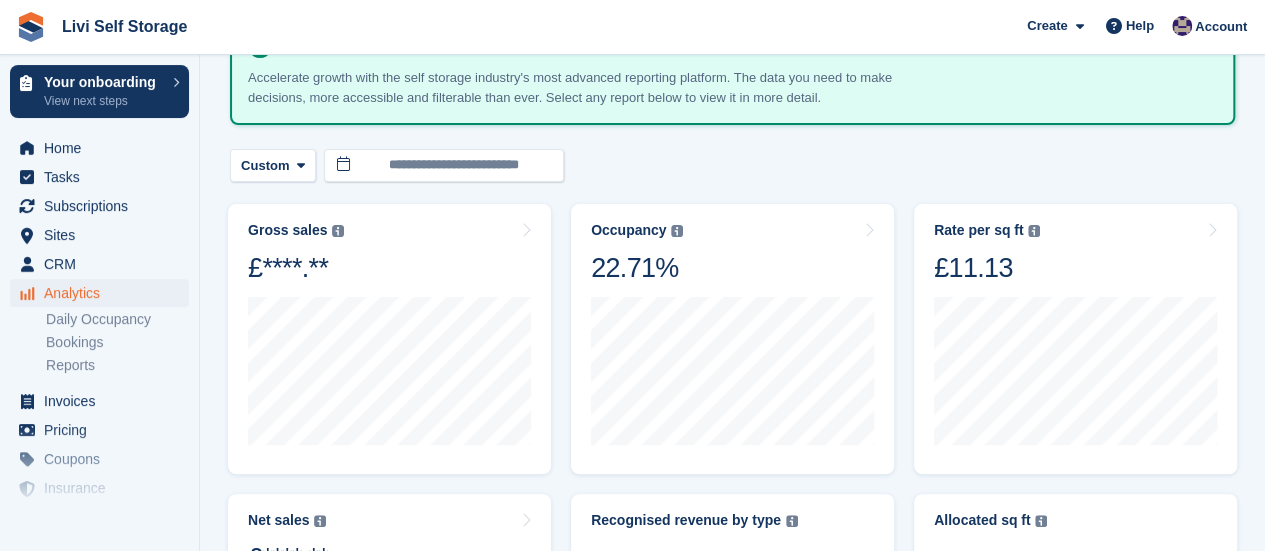 scroll, scrollTop: 100, scrollLeft: 0, axis: vertical 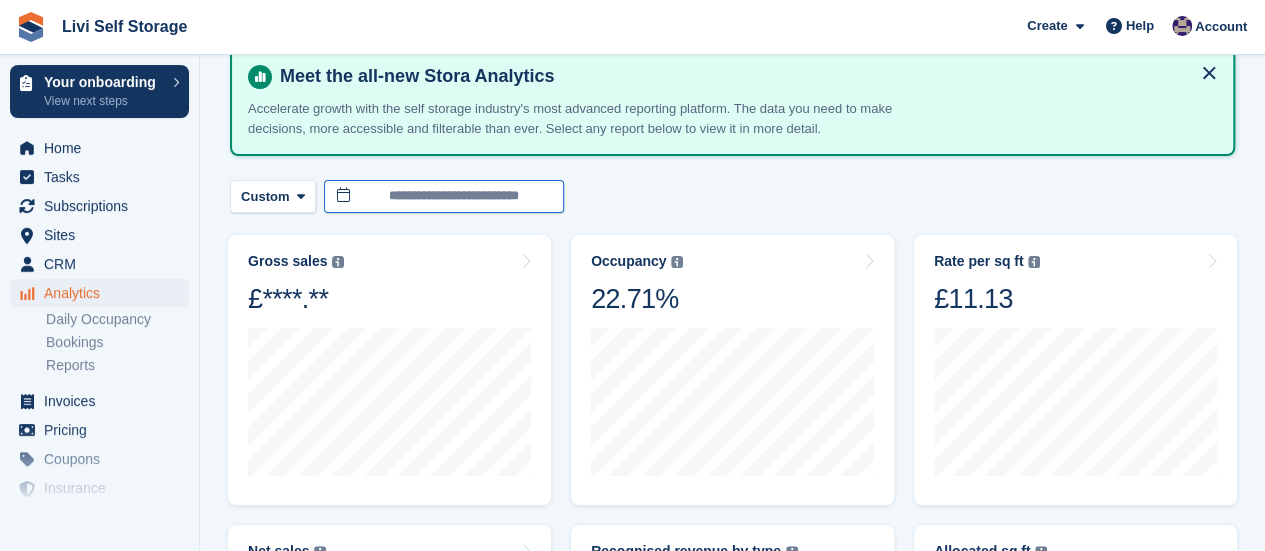 click on "**********" at bounding box center (444, 196) 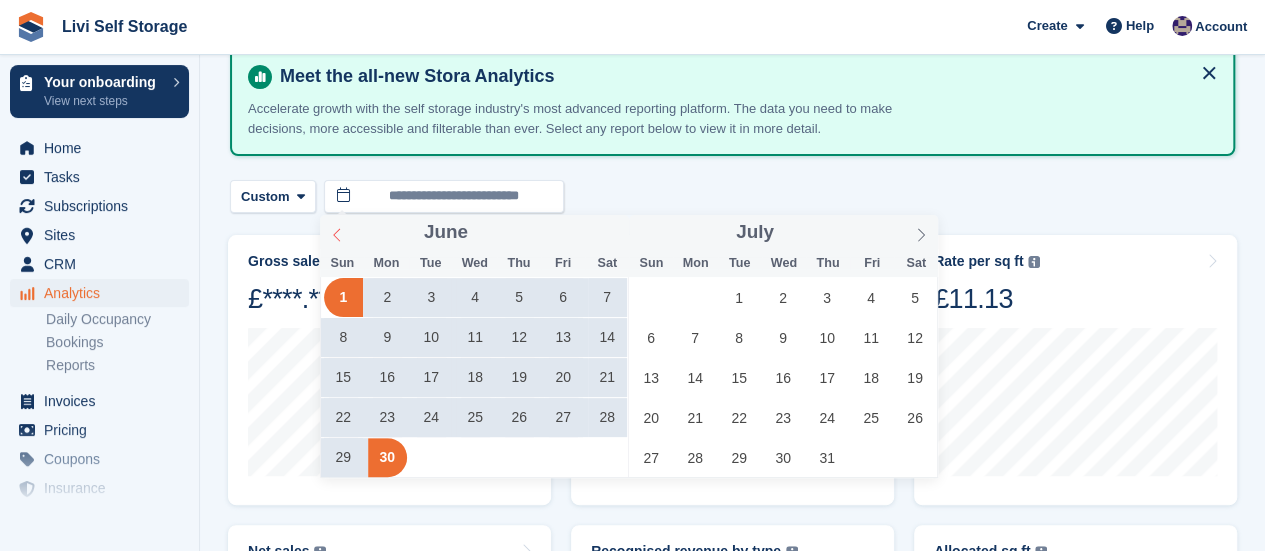 click 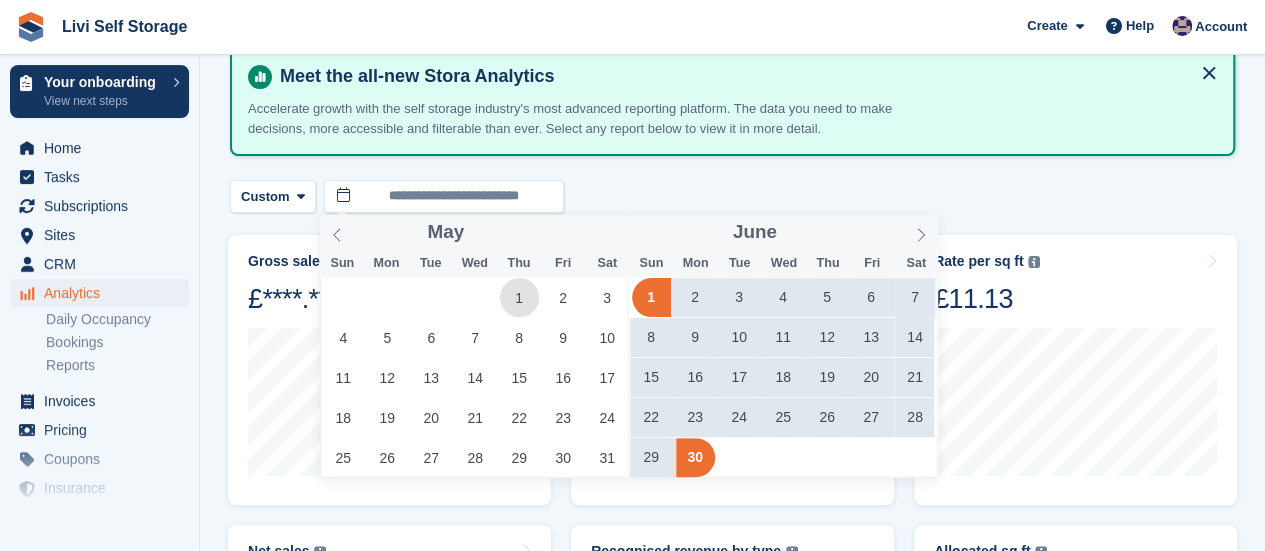 click on "1" at bounding box center [519, 297] 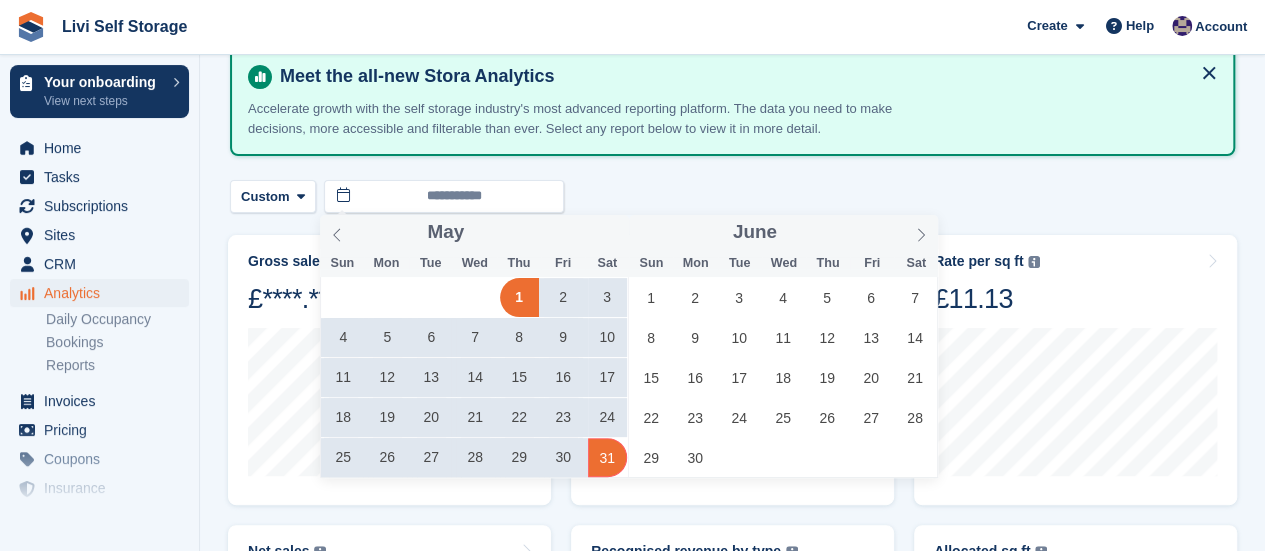 click on "31" at bounding box center [607, 457] 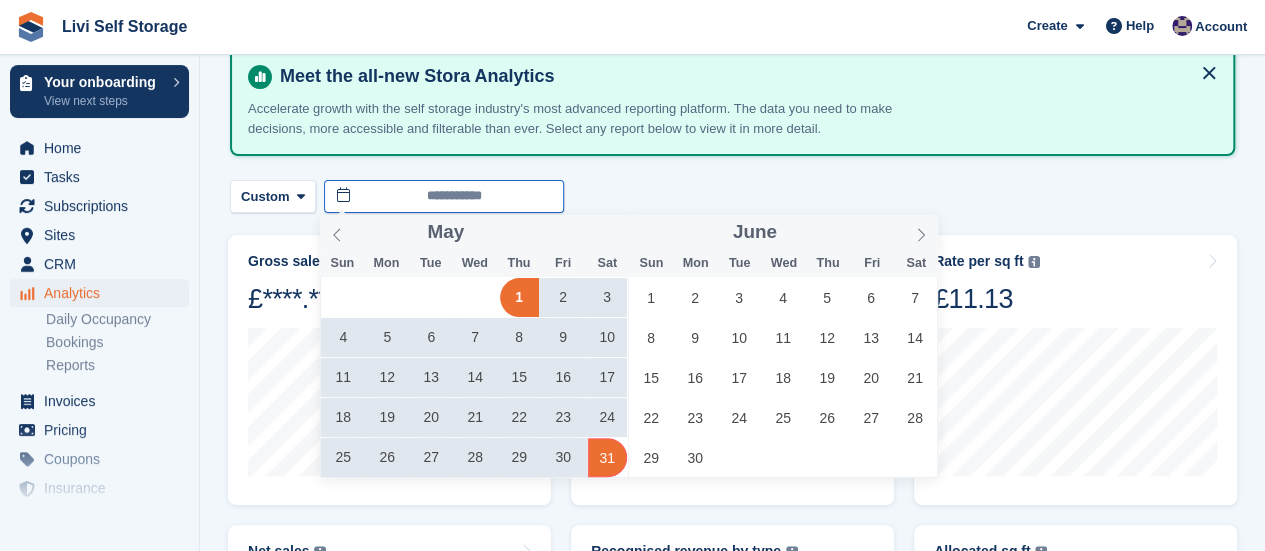 type on "**********" 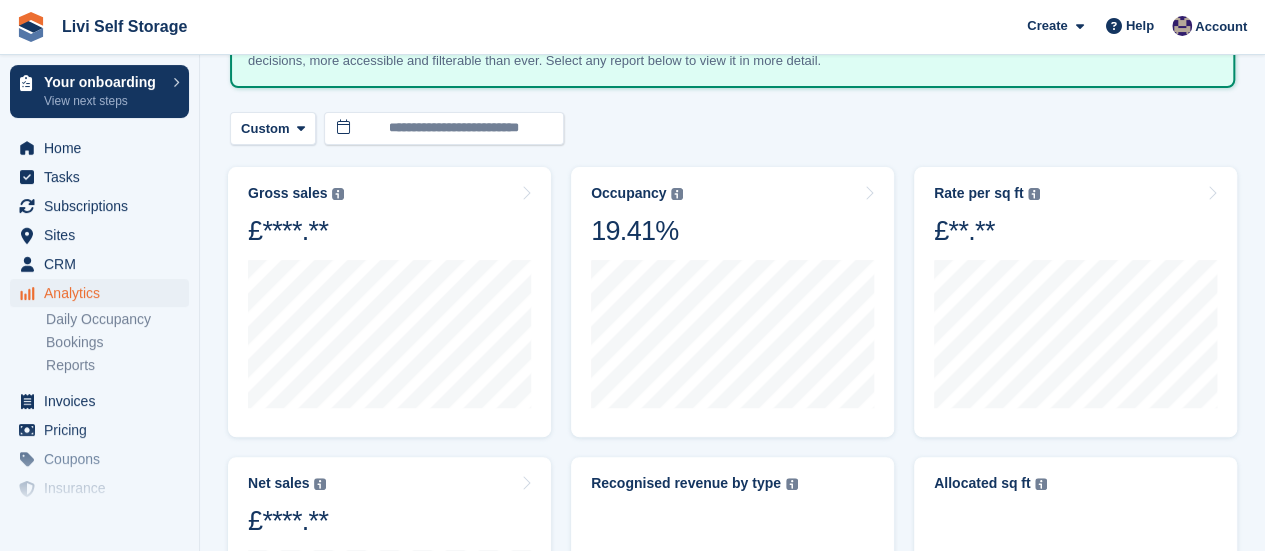 scroll, scrollTop: 200, scrollLeft: 0, axis: vertical 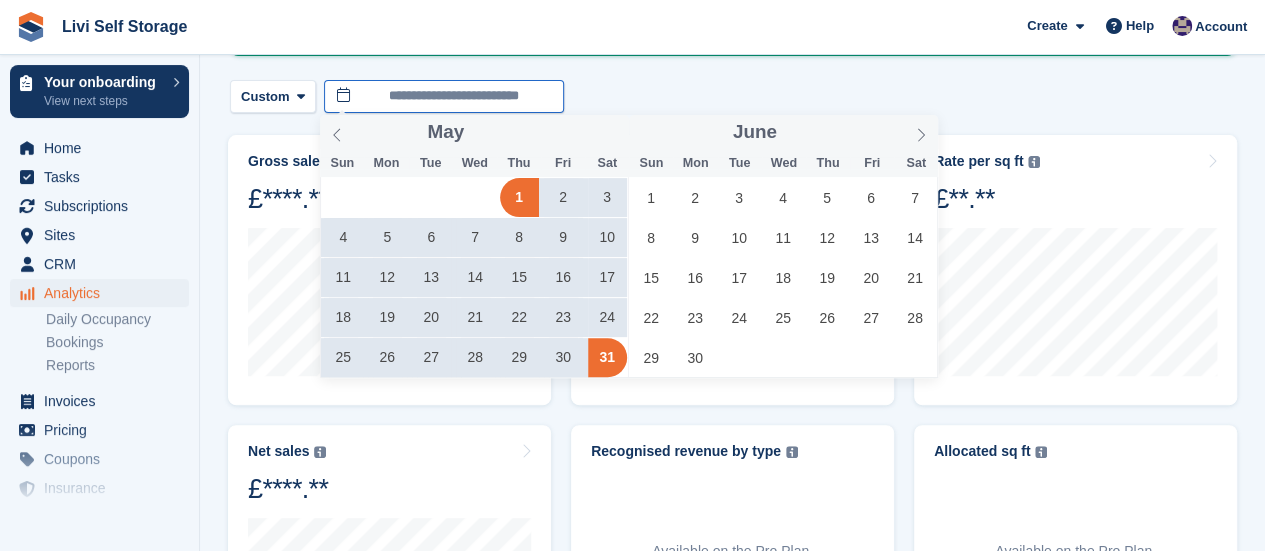 click on "**********" at bounding box center [444, 96] 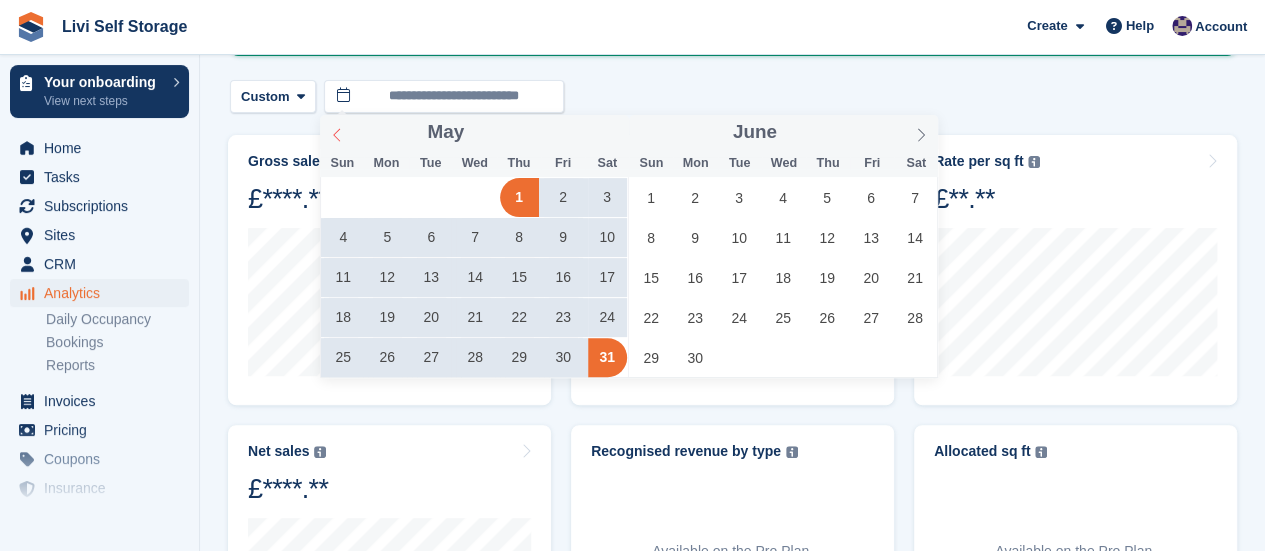 click 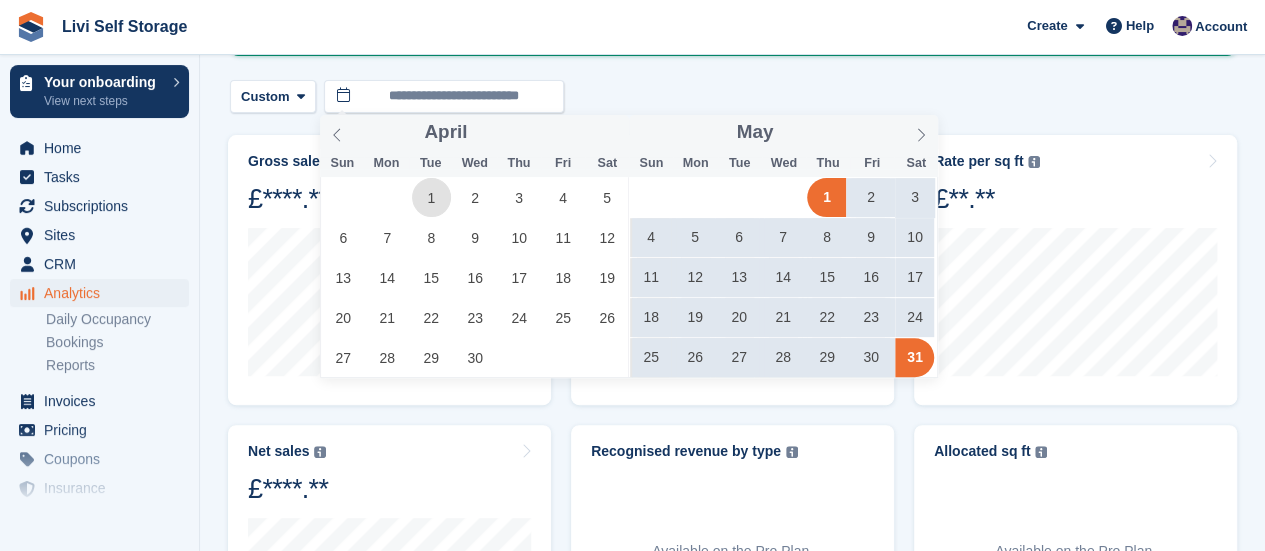 click on "1" at bounding box center [431, 197] 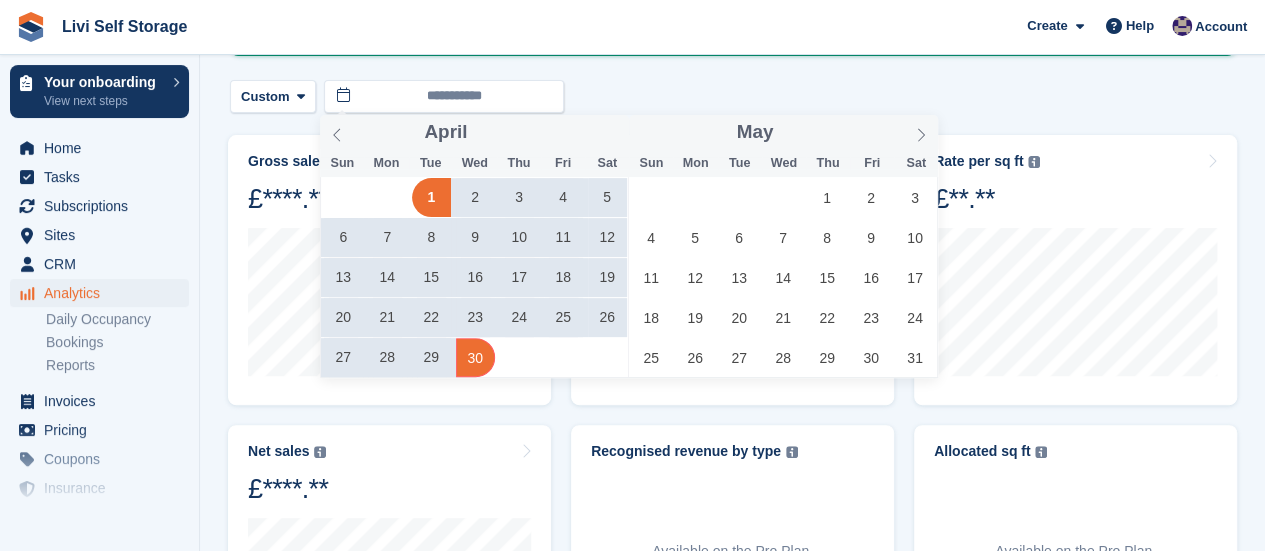 click on "30" at bounding box center [475, 357] 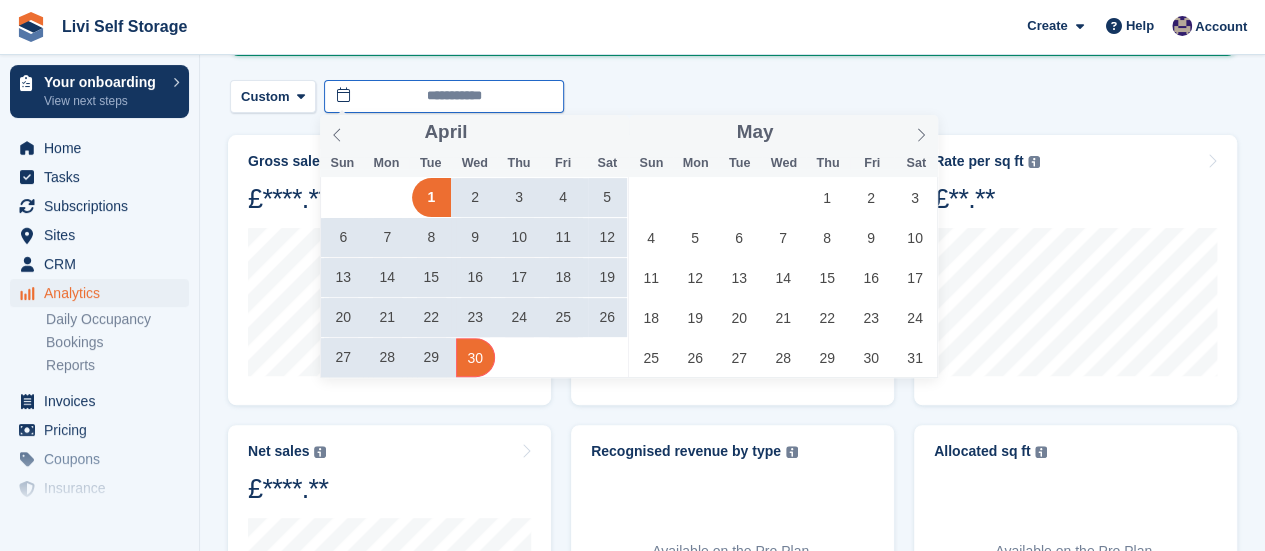 type on "**********" 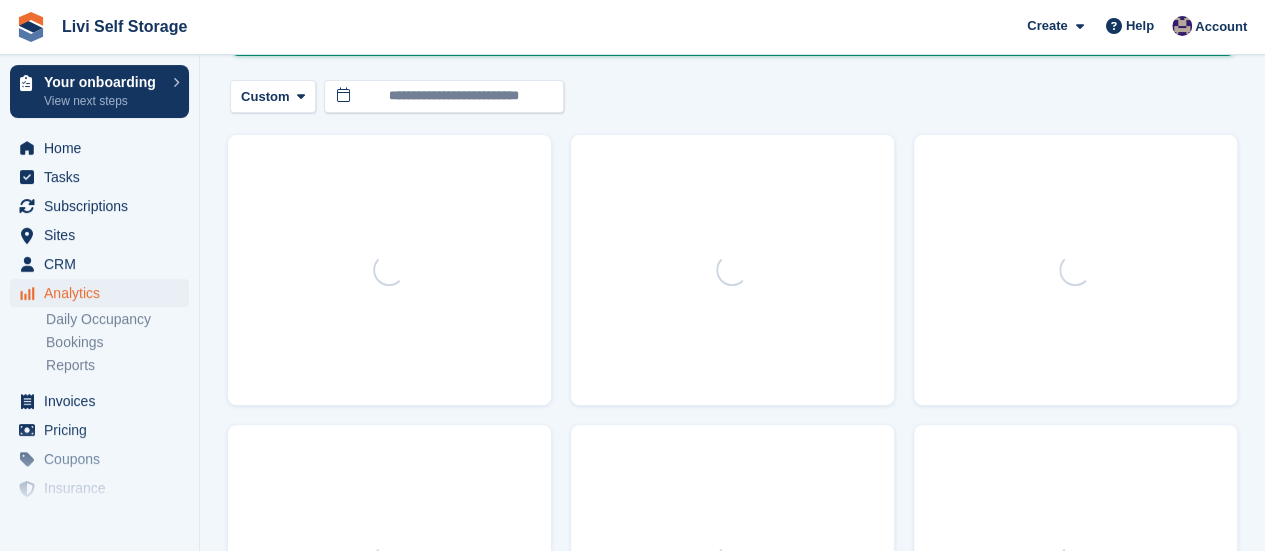 scroll, scrollTop: 0, scrollLeft: 0, axis: both 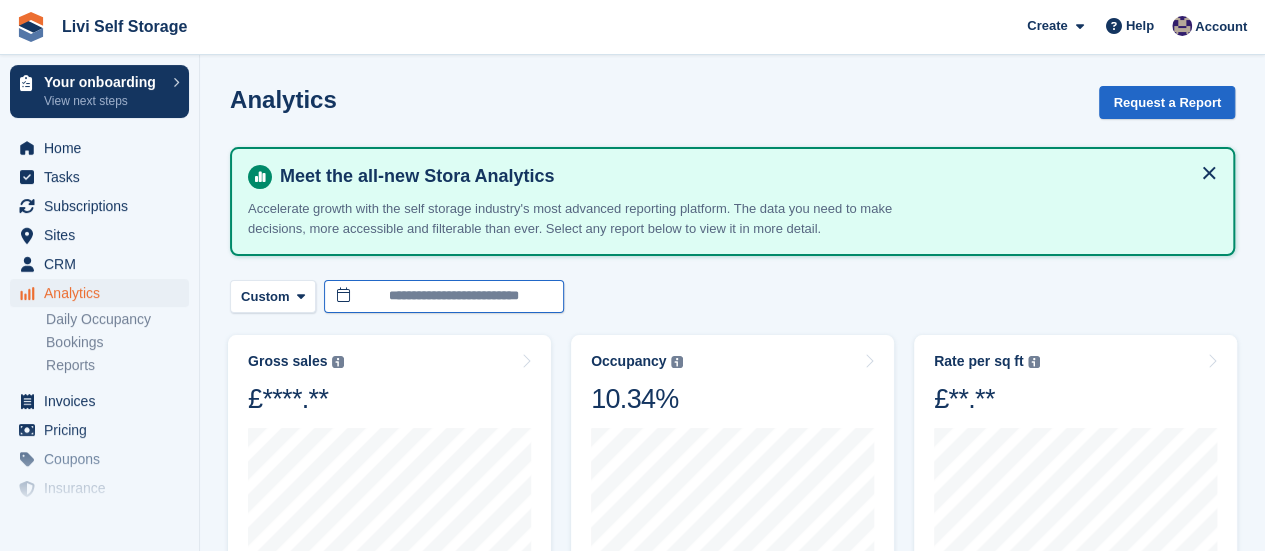 click on "**********" at bounding box center (444, 296) 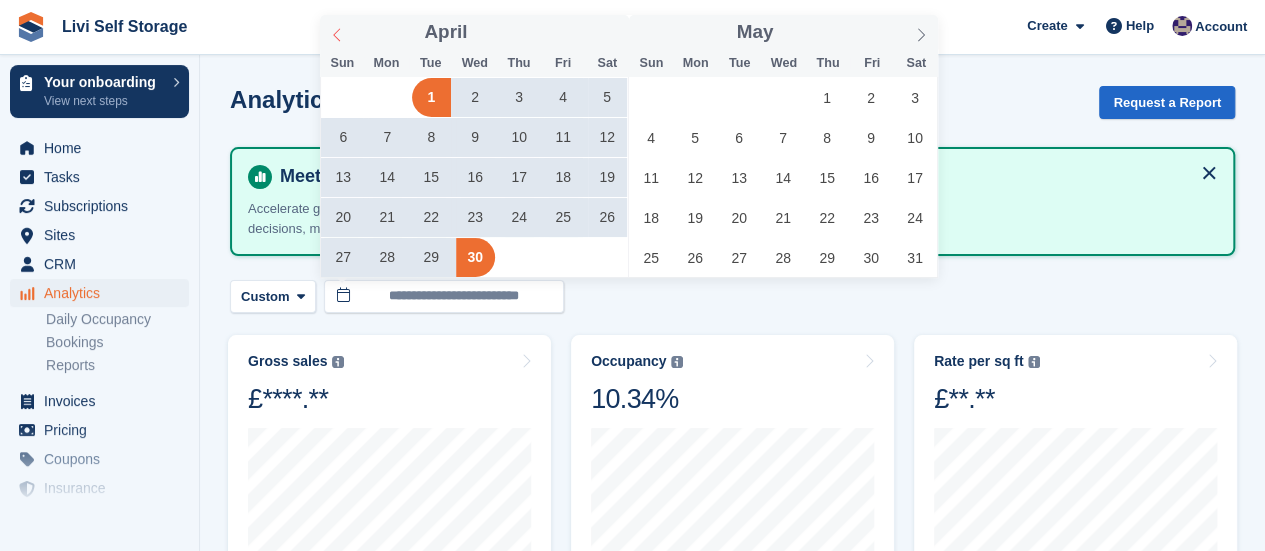 click 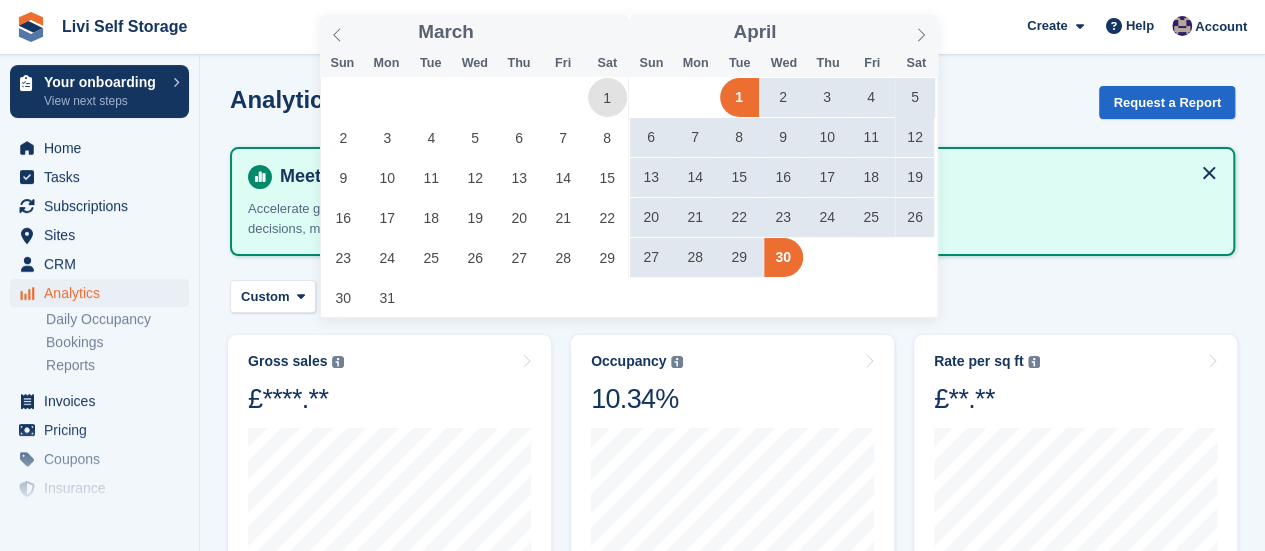 click on "1" at bounding box center (607, 97) 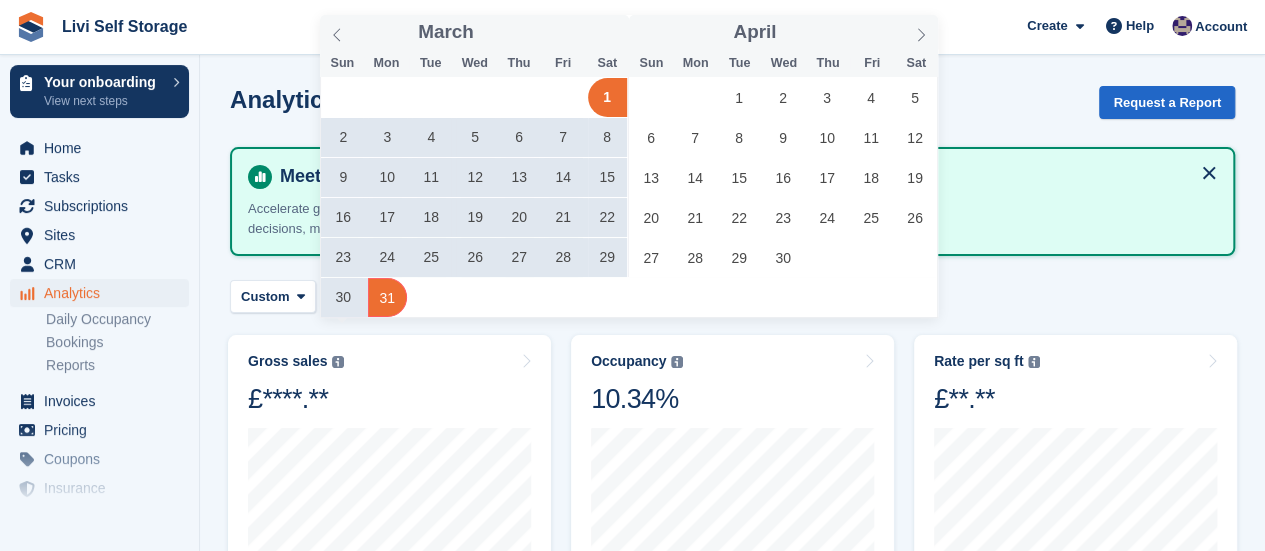 click on "31" at bounding box center (387, 297) 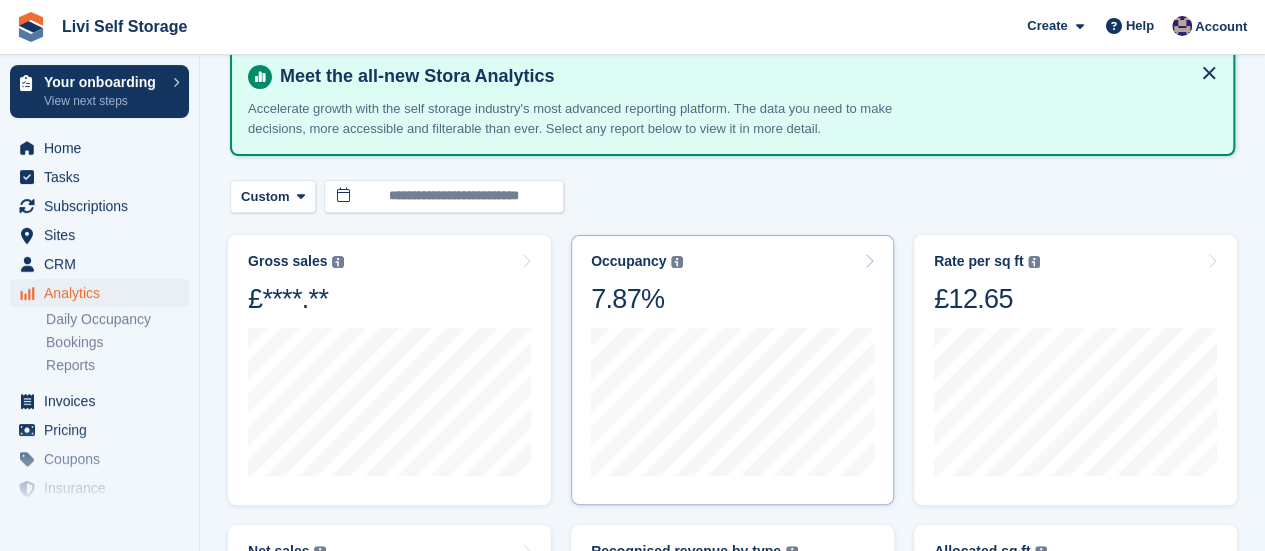 scroll, scrollTop: 0, scrollLeft: 0, axis: both 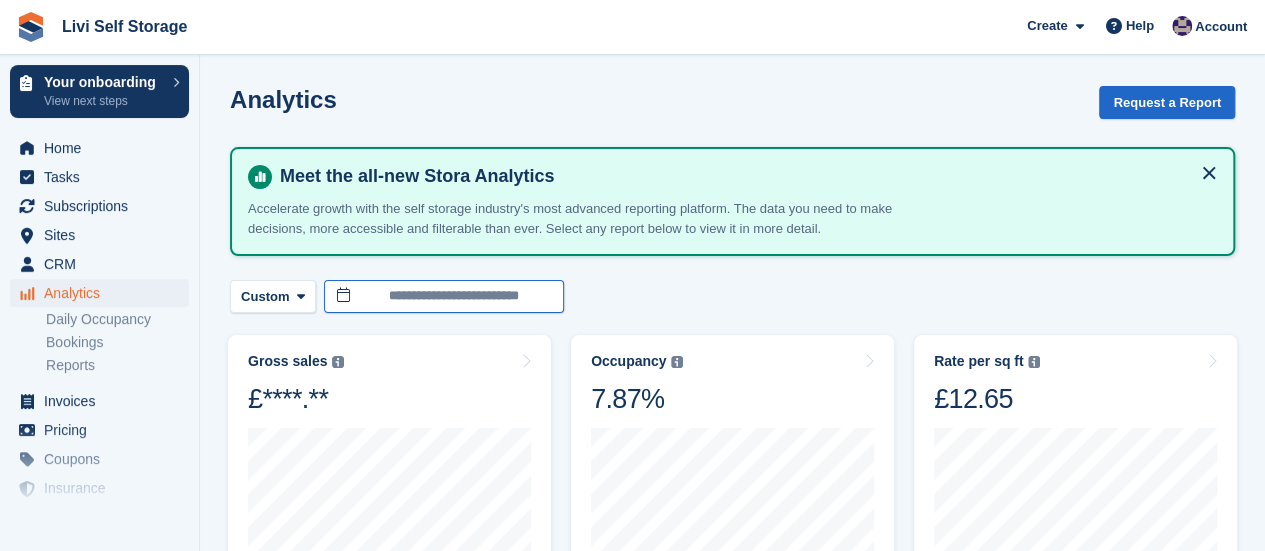 click on "**********" at bounding box center [444, 296] 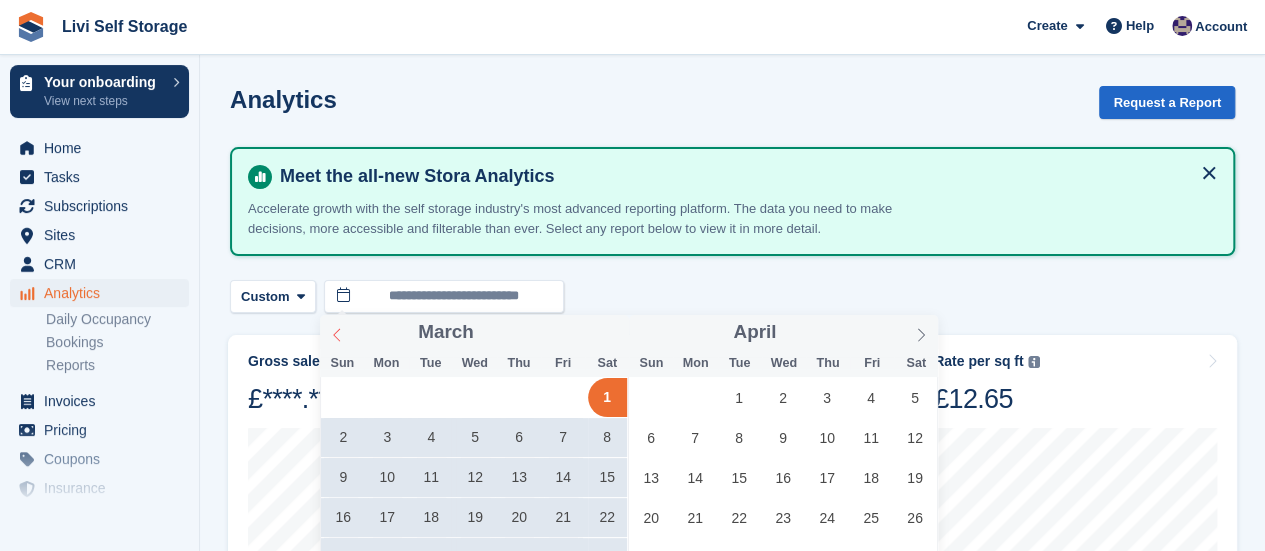click 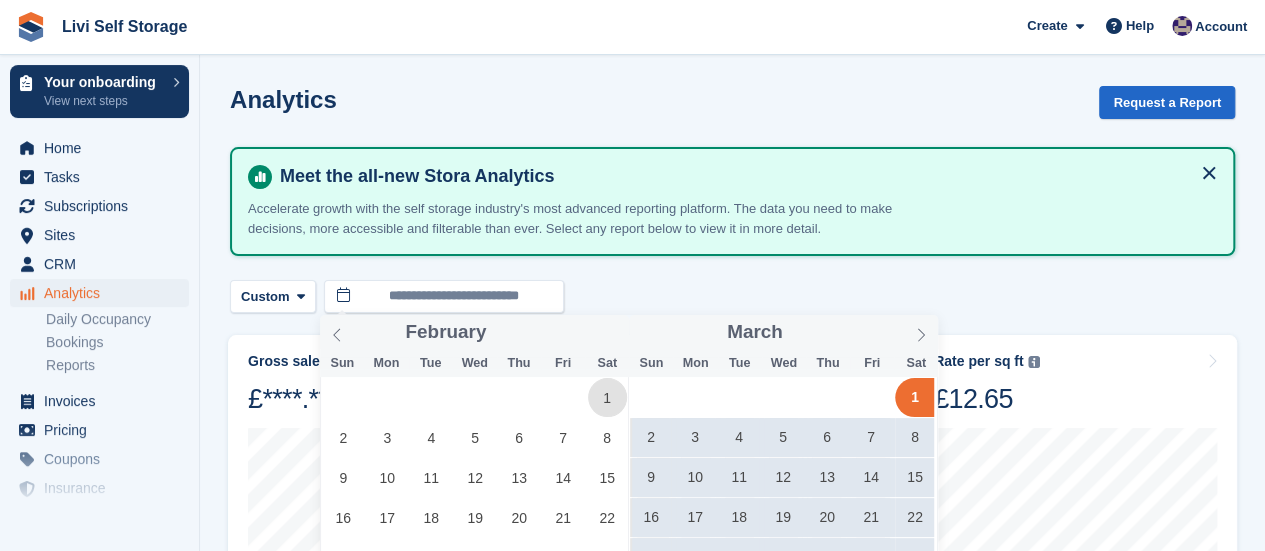 click on "1" at bounding box center [607, 397] 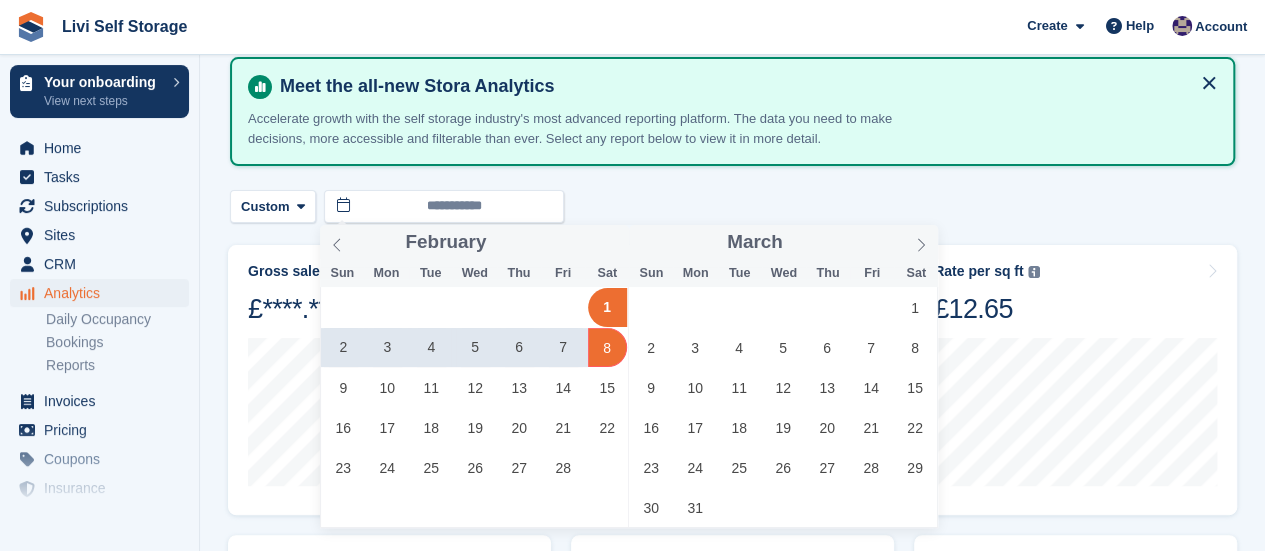 scroll, scrollTop: 200, scrollLeft: 0, axis: vertical 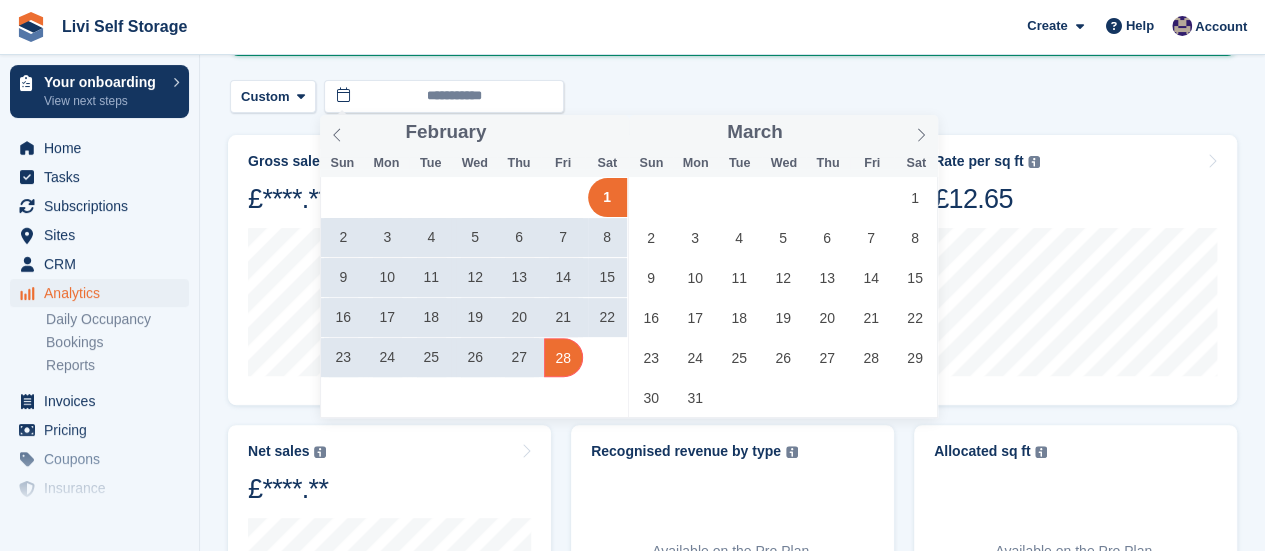 click on "28" at bounding box center (563, 357) 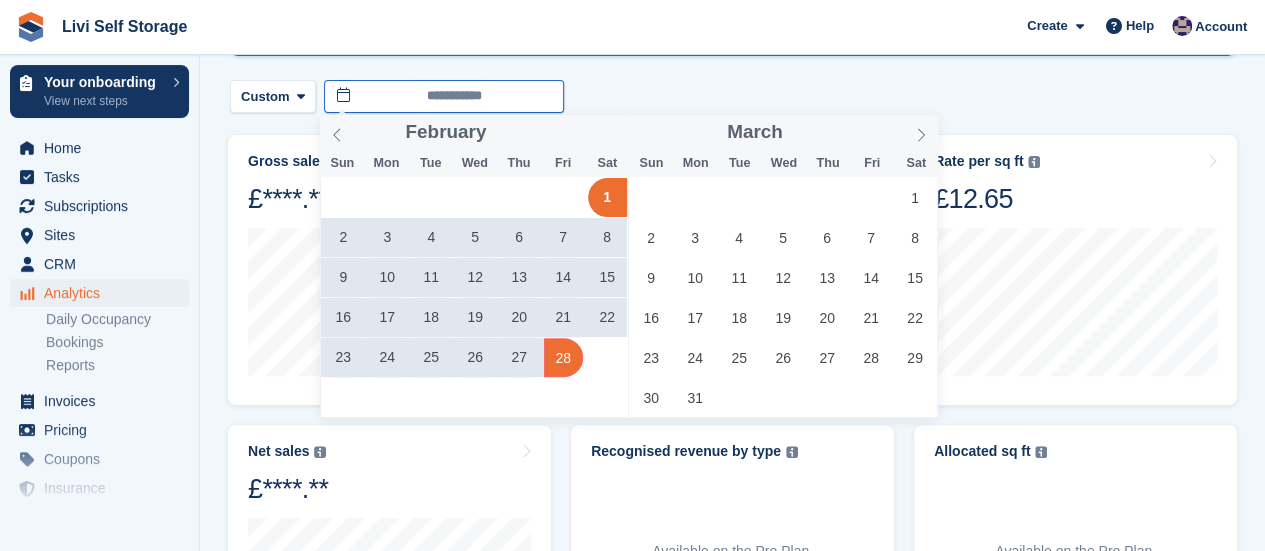 type on "**********" 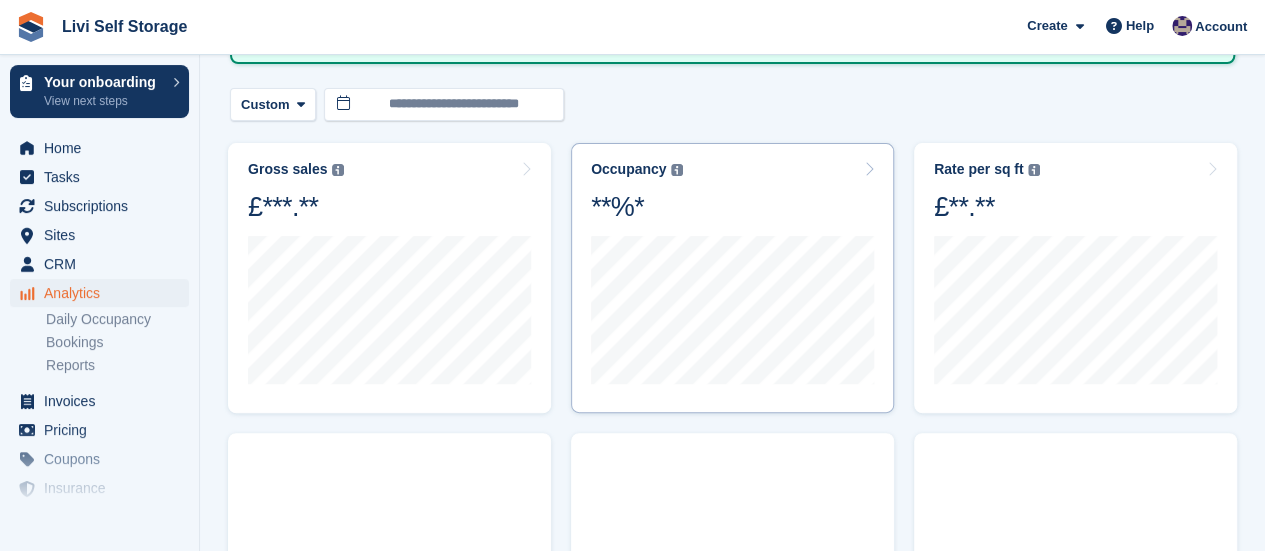 scroll, scrollTop: 200, scrollLeft: 0, axis: vertical 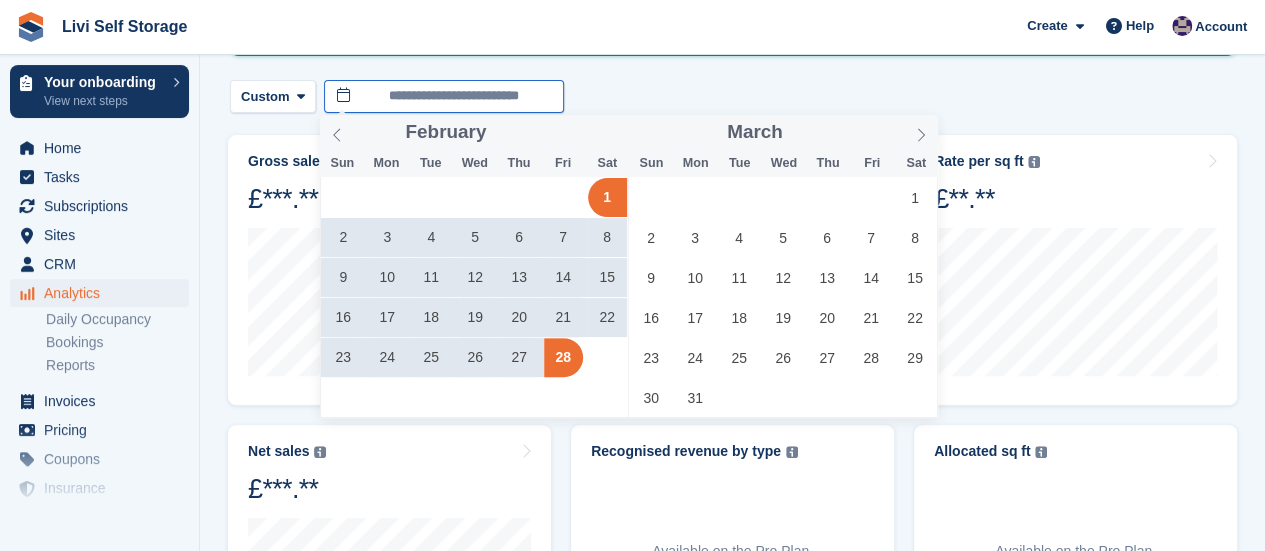 click on "**********" at bounding box center (444, 96) 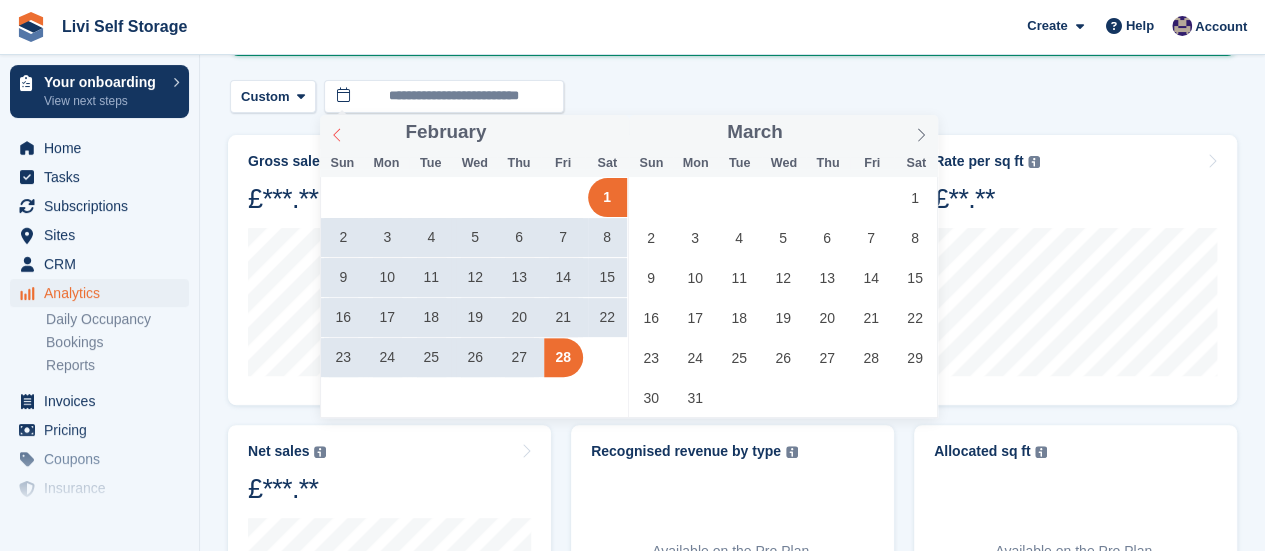 click 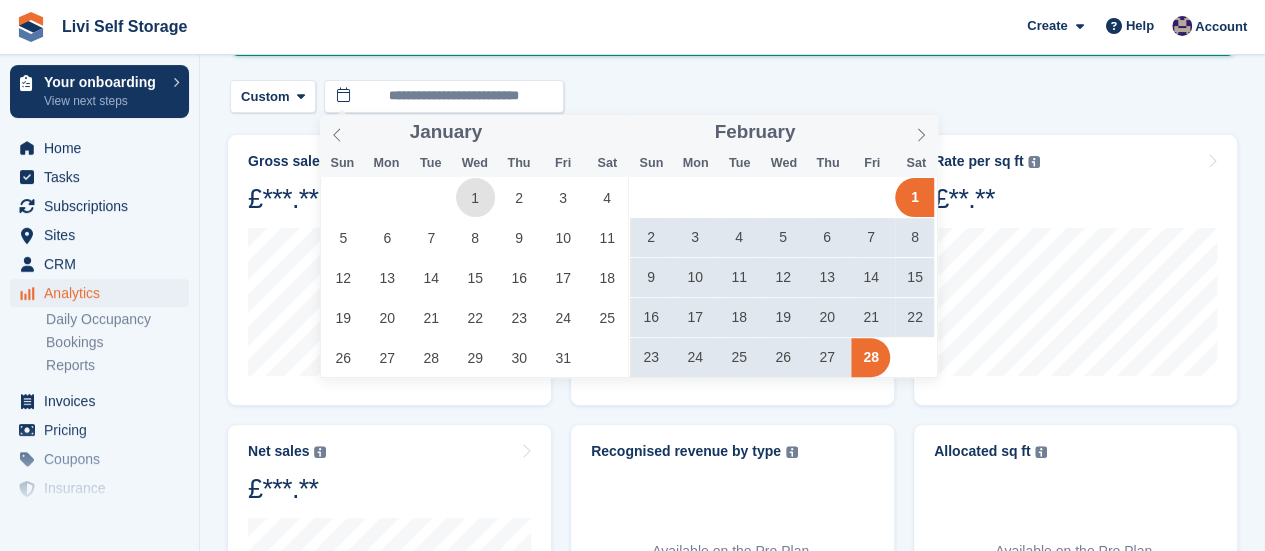 click on "1" at bounding box center [475, 197] 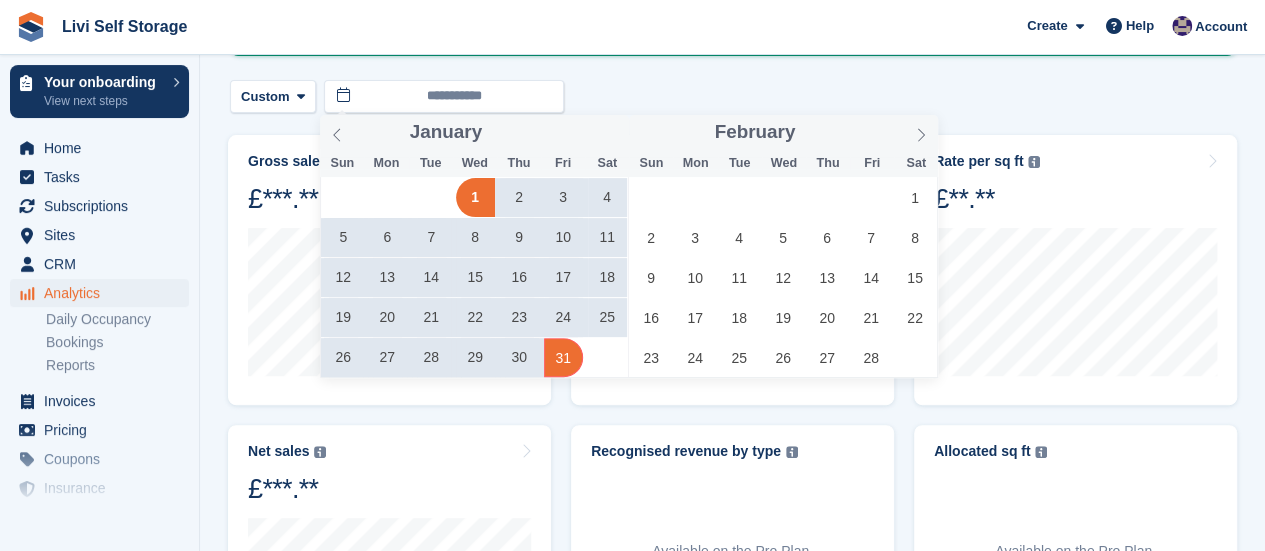 click on "31" at bounding box center (563, 357) 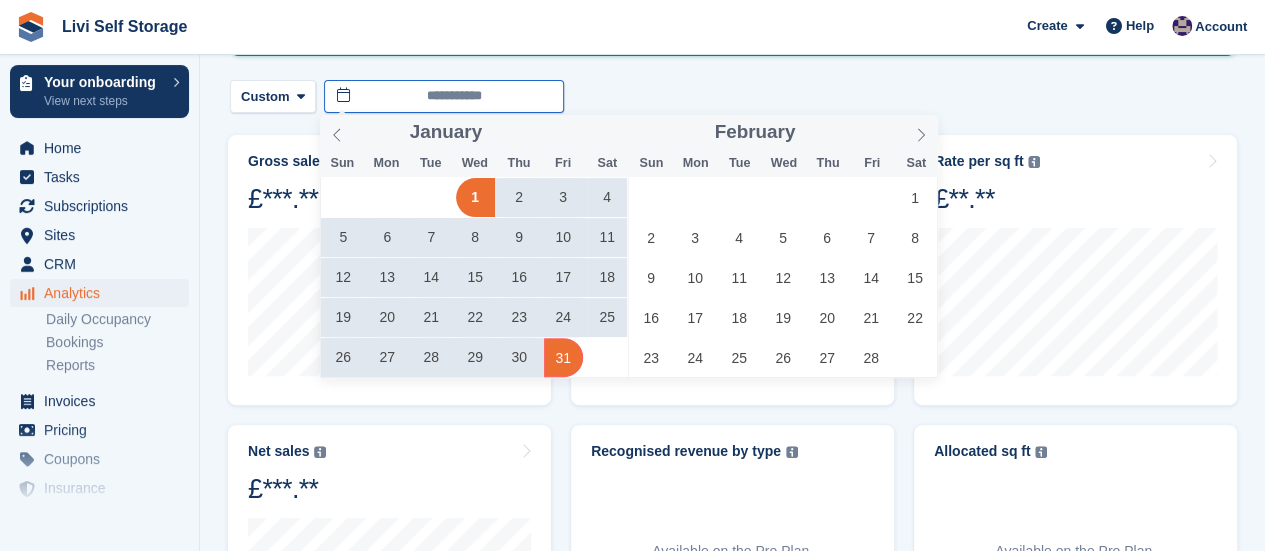 type on "**********" 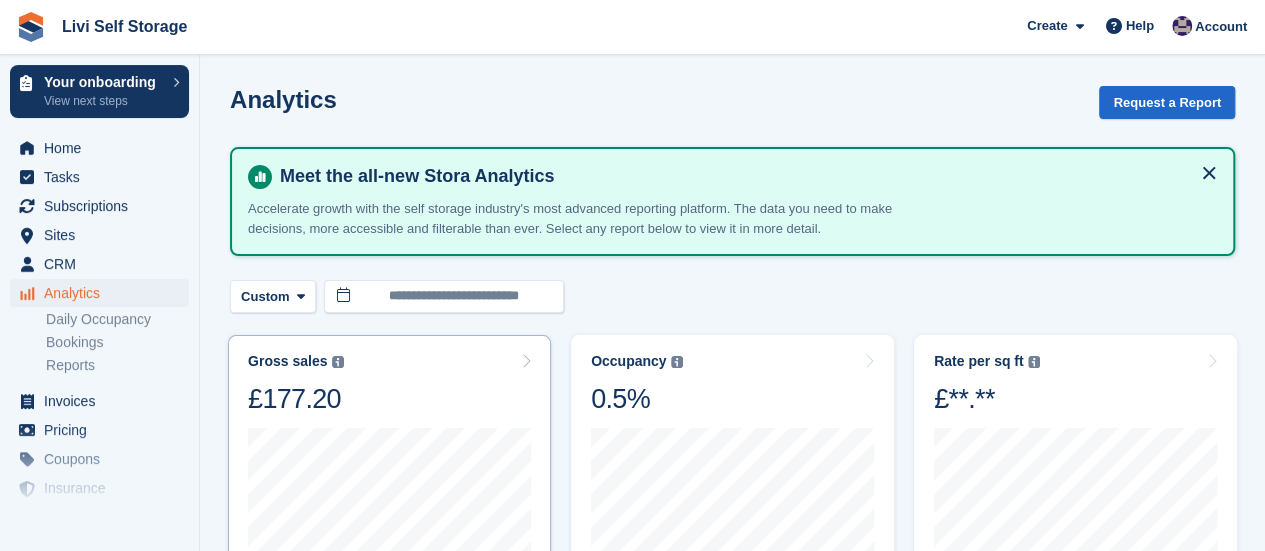 scroll, scrollTop: 0, scrollLeft: 0, axis: both 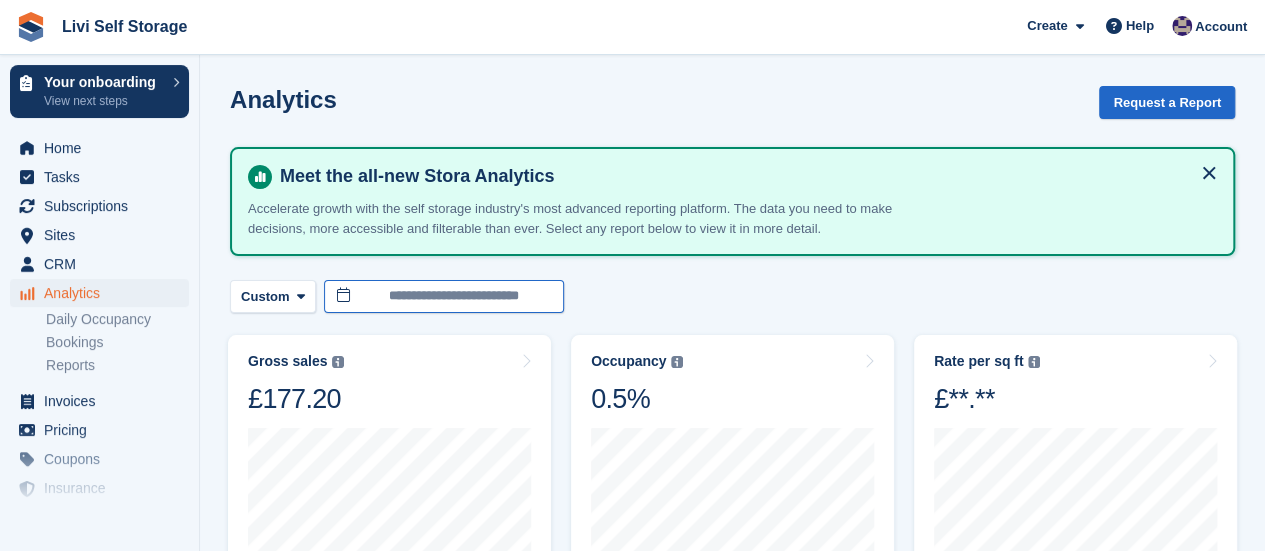 click on "**********" at bounding box center [444, 296] 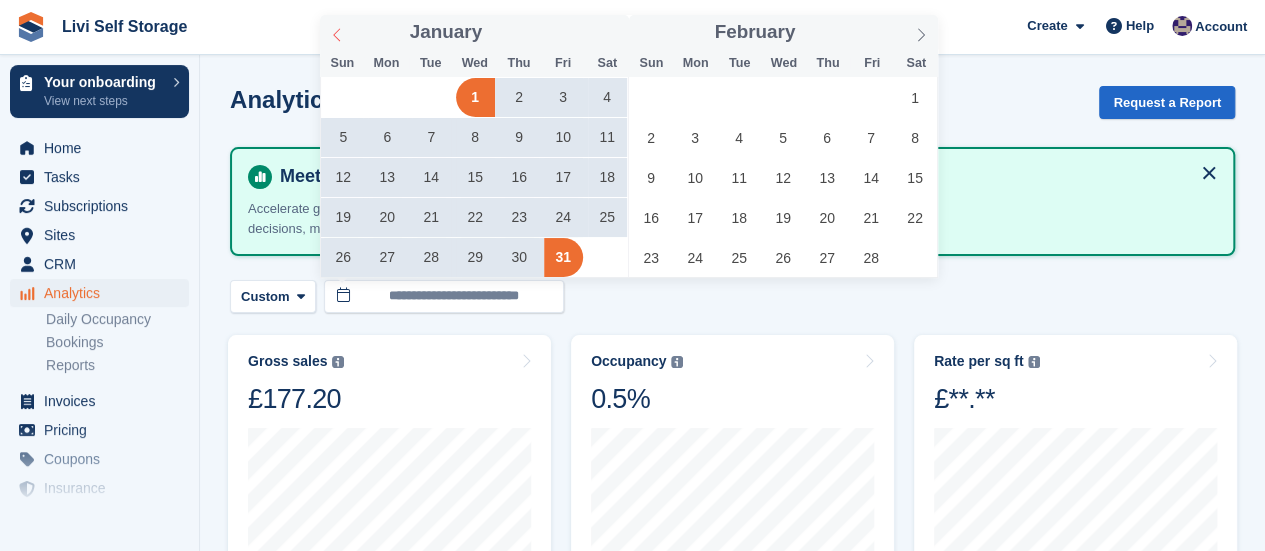 click 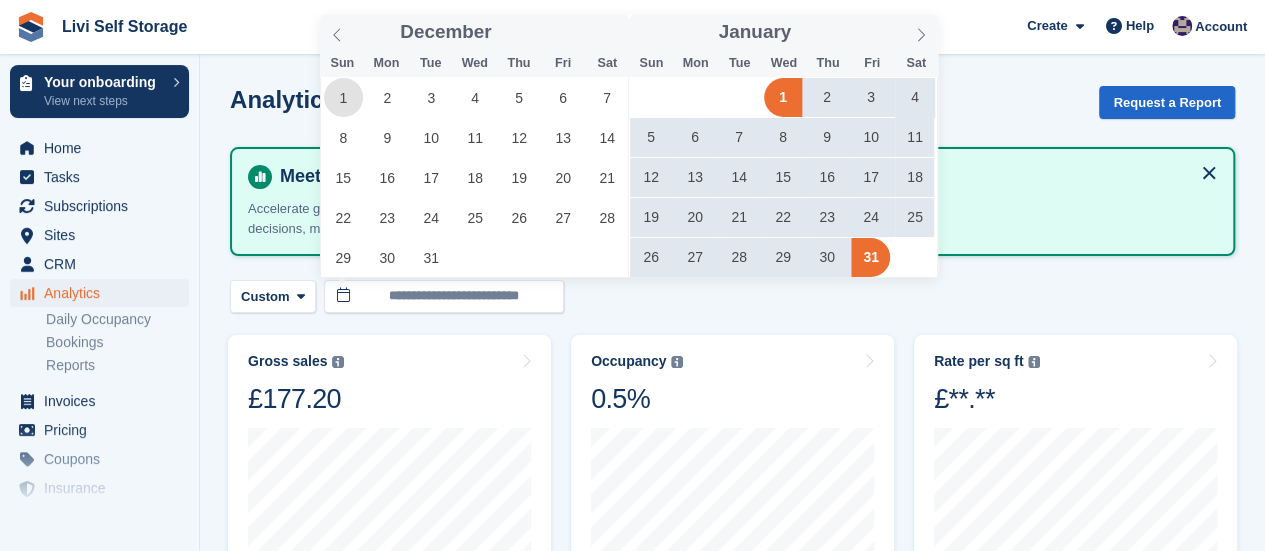 click on "1" at bounding box center [343, 97] 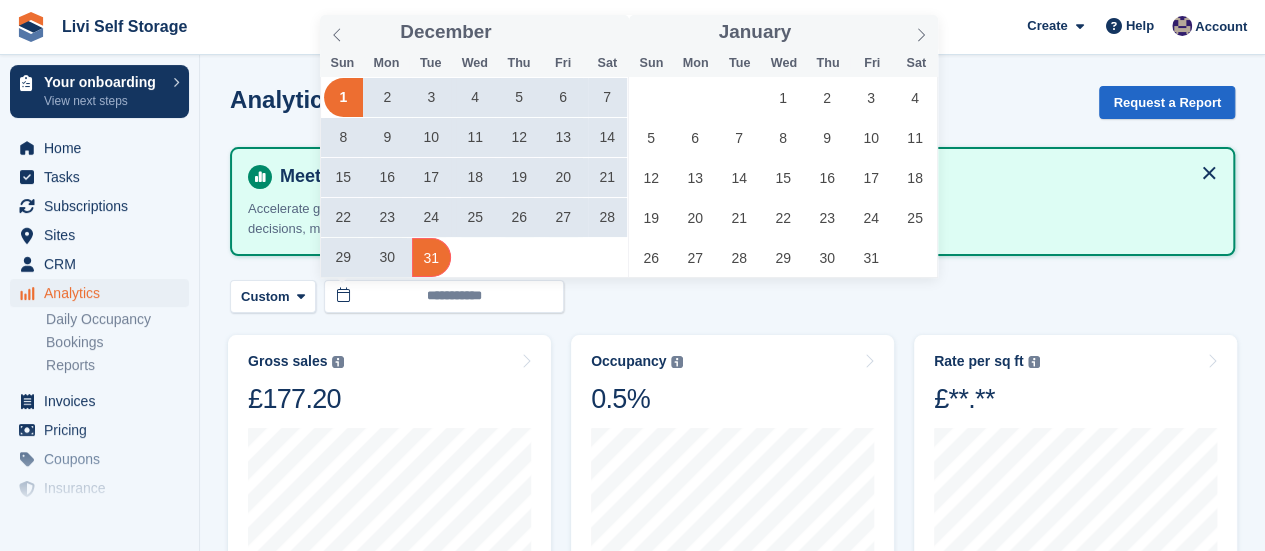 click on "31" at bounding box center (431, 257) 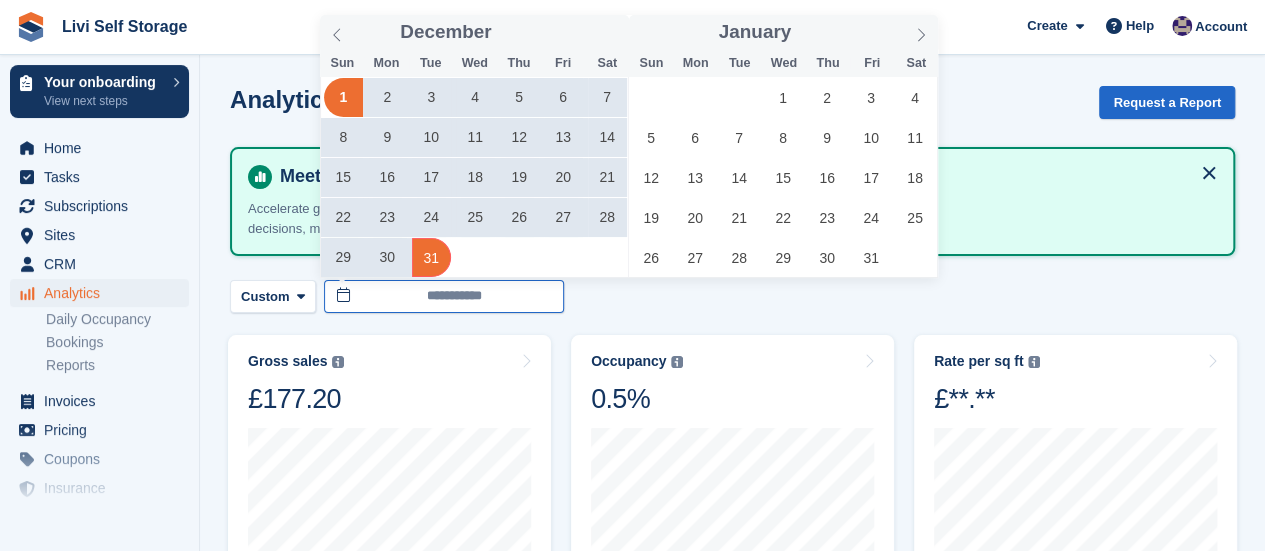 type on "**********" 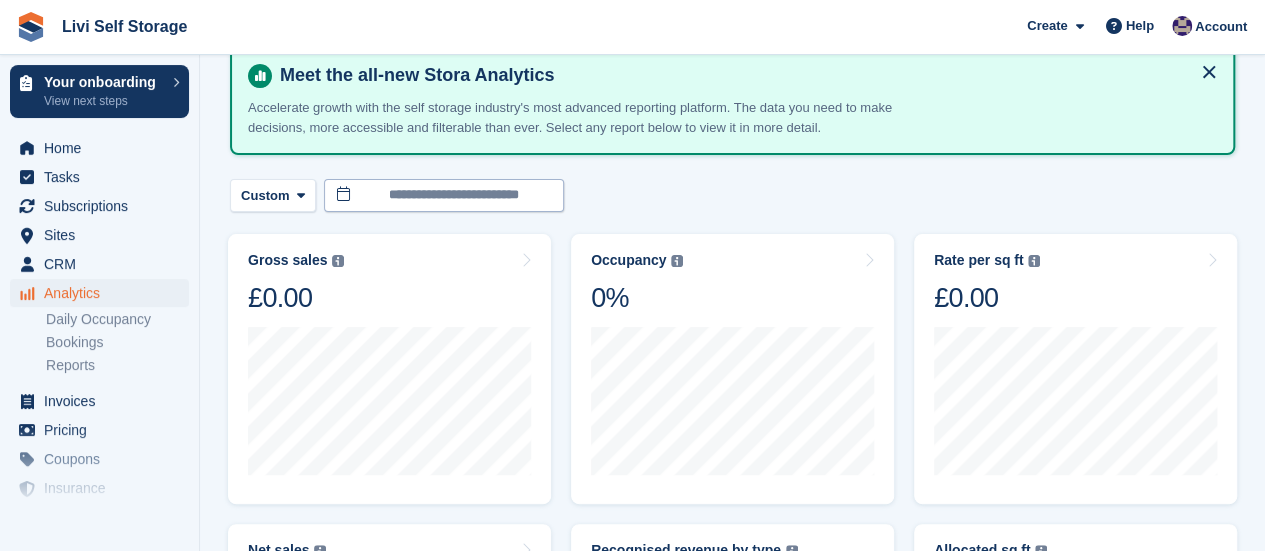 scroll, scrollTop: 0, scrollLeft: 0, axis: both 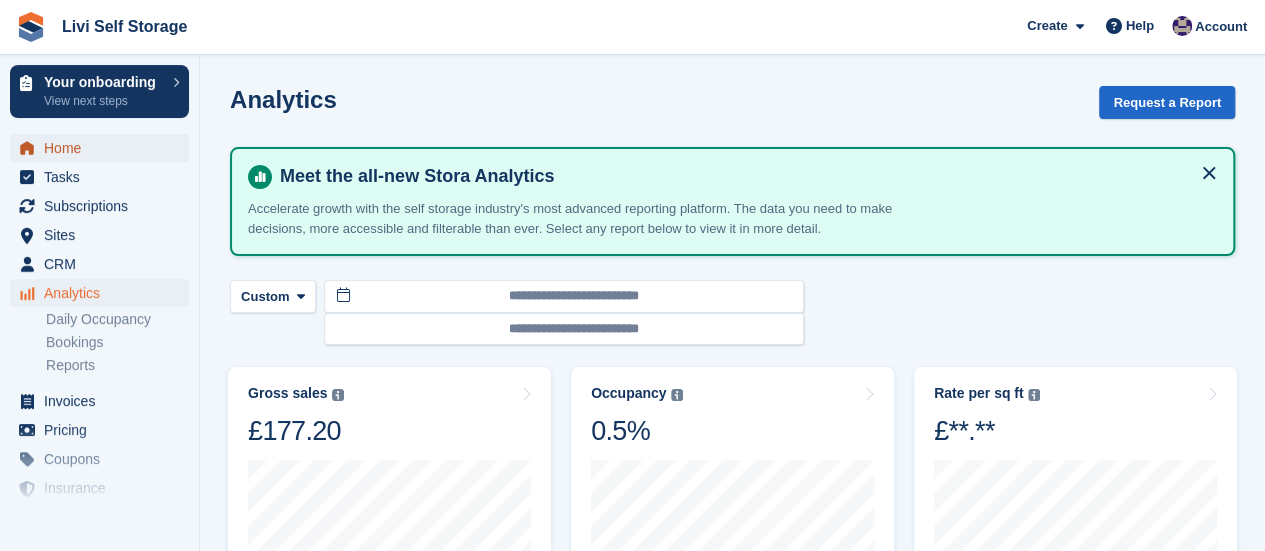 click on "Home" at bounding box center [104, 148] 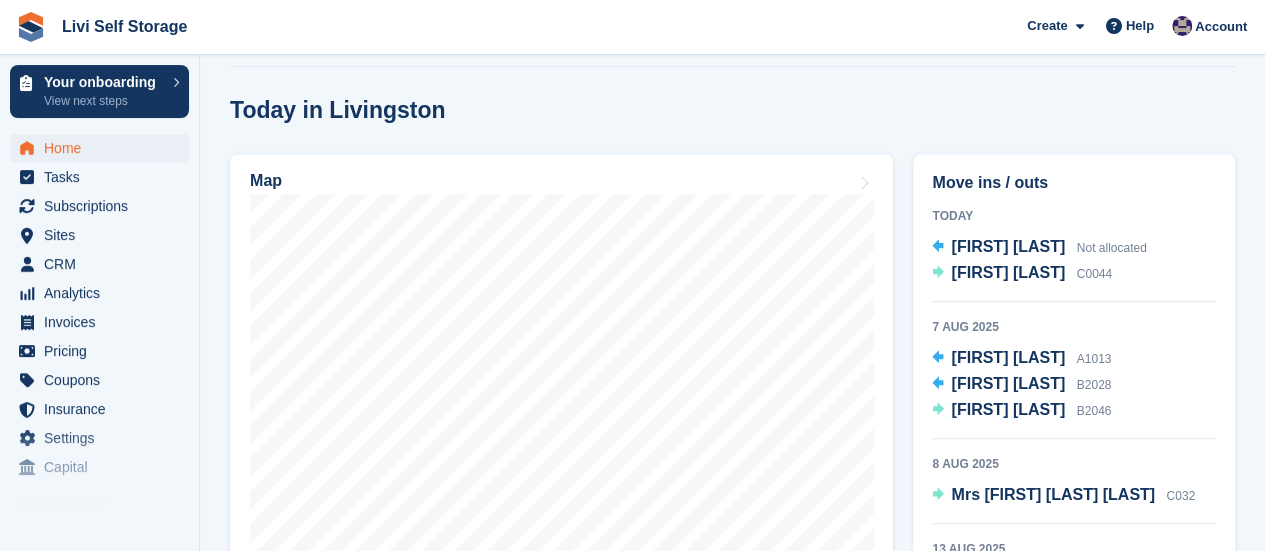 scroll, scrollTop: 600, scrollLeft: 0, axis: vertical 